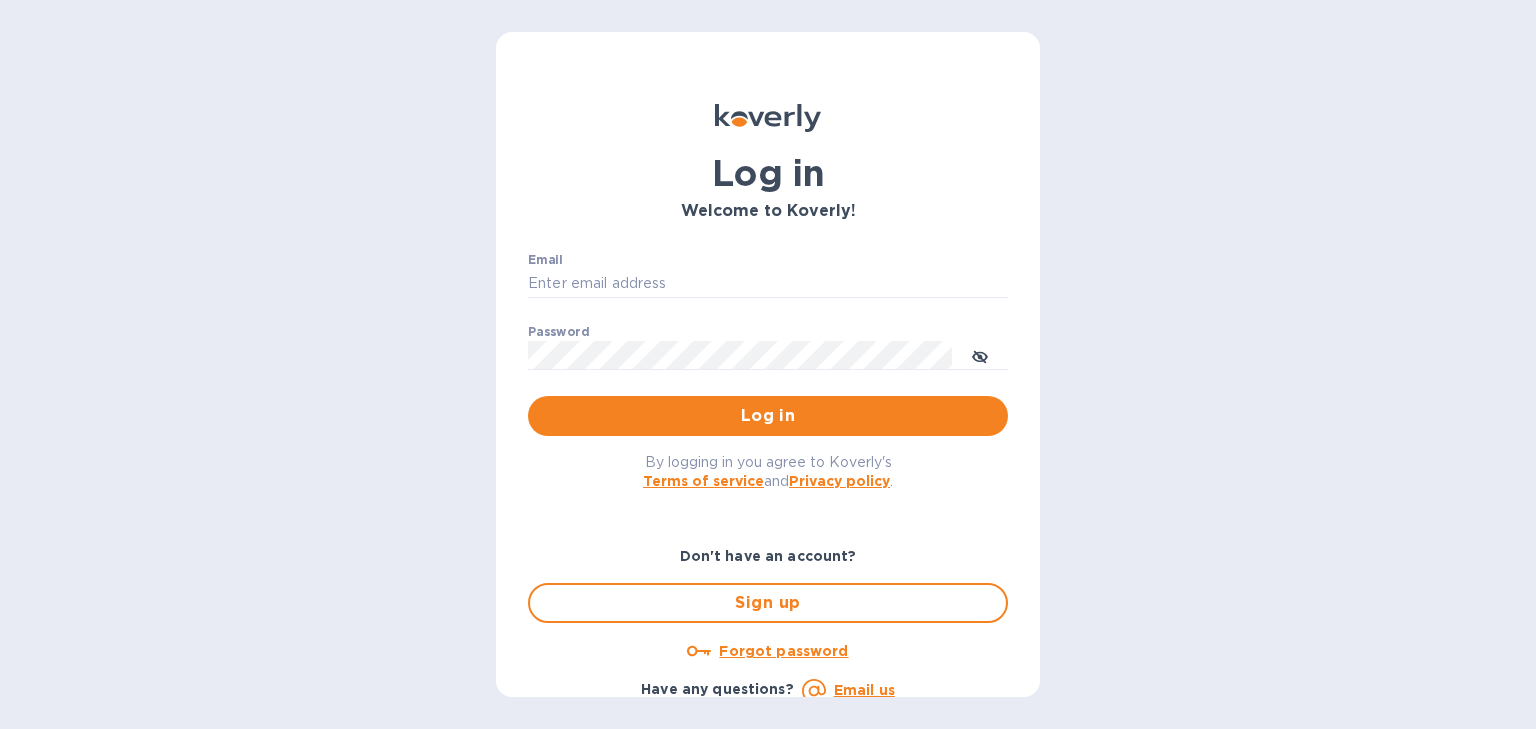 scroll, scrollTop: 0, scrollLeft: 0, axis: both 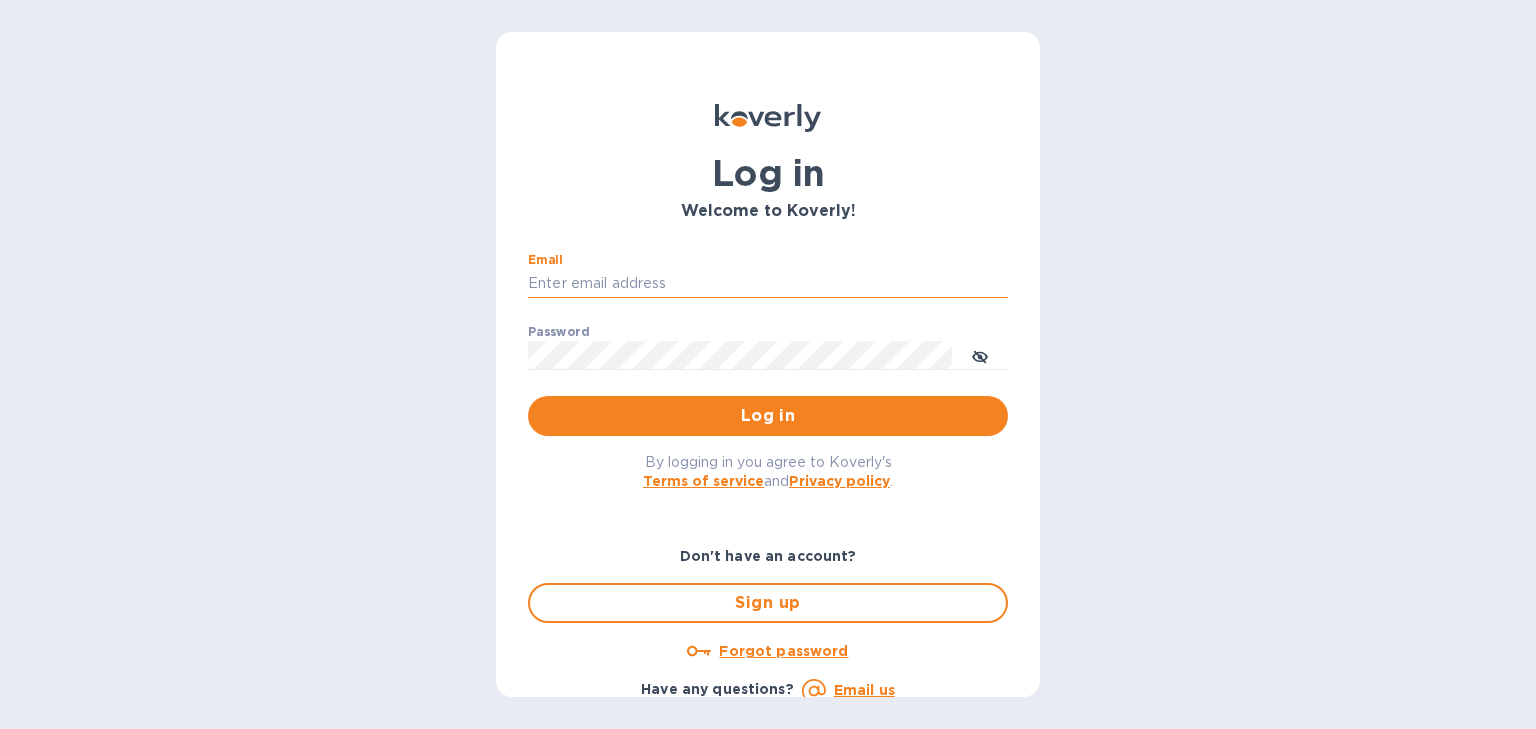 click on "Email" at bounding box center [768, 284] 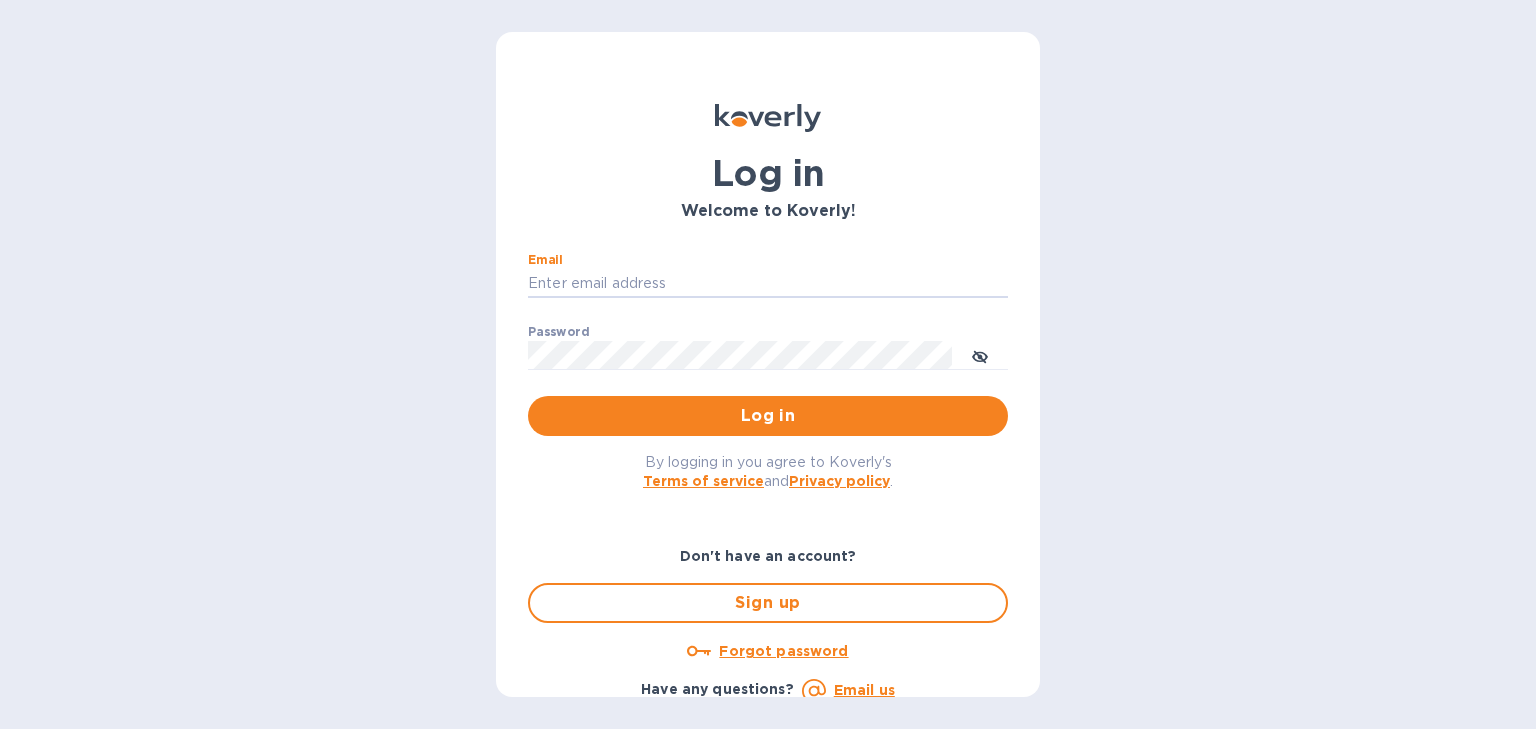 type on "[USERNAME]@[EMAIL]" 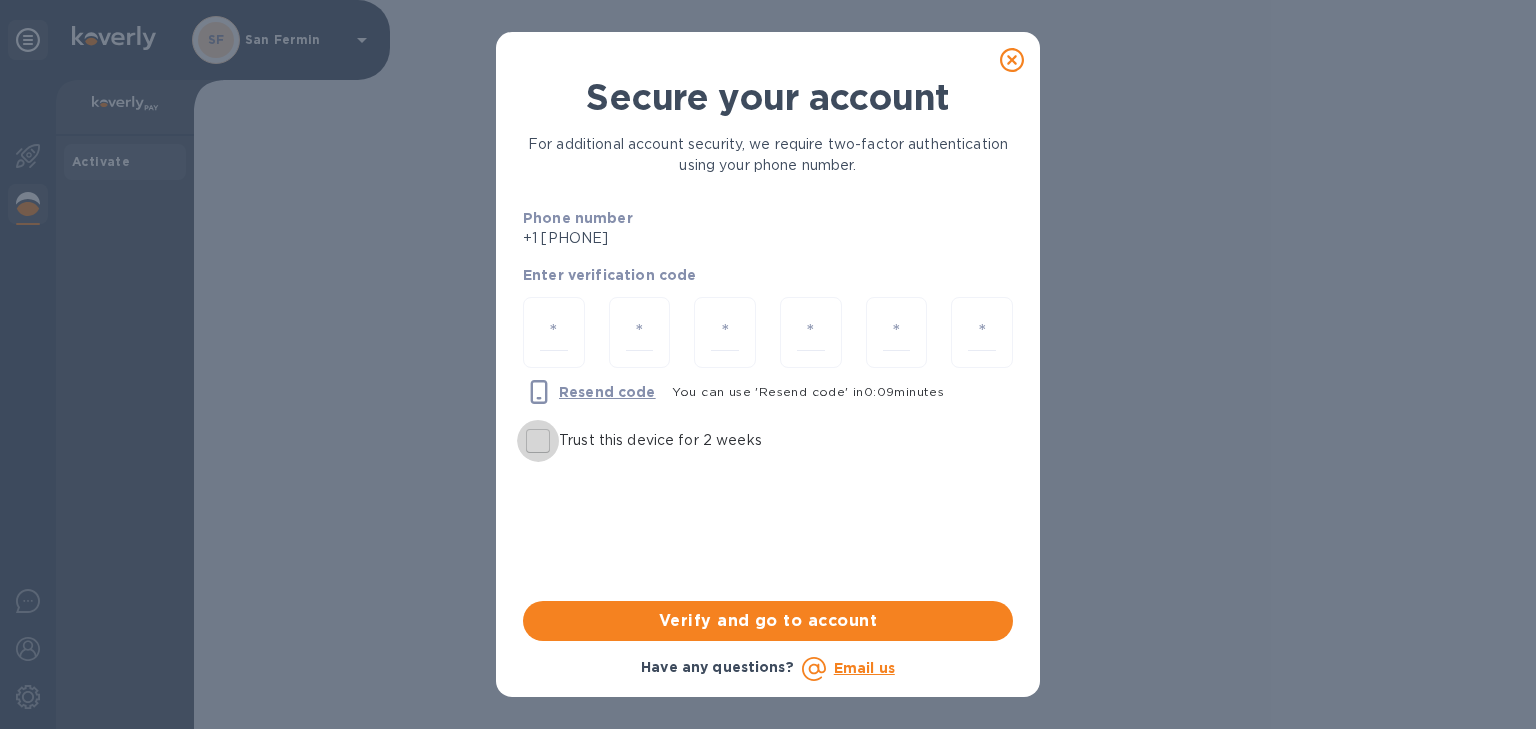 click on "Trust this device for 2 weeks" at bounding box center [538, 441] 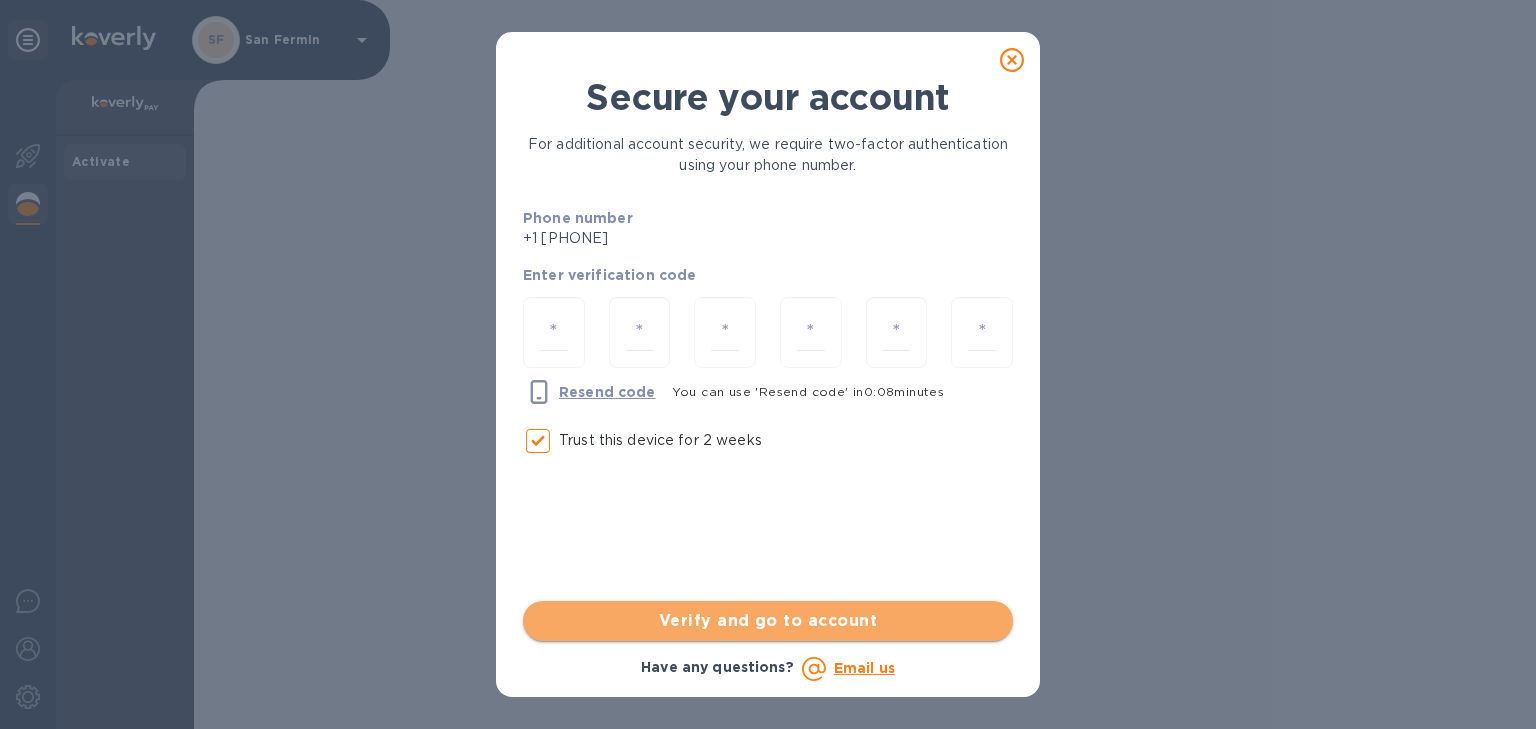click on "Verify and go to account" at bounding box center [768, 621] 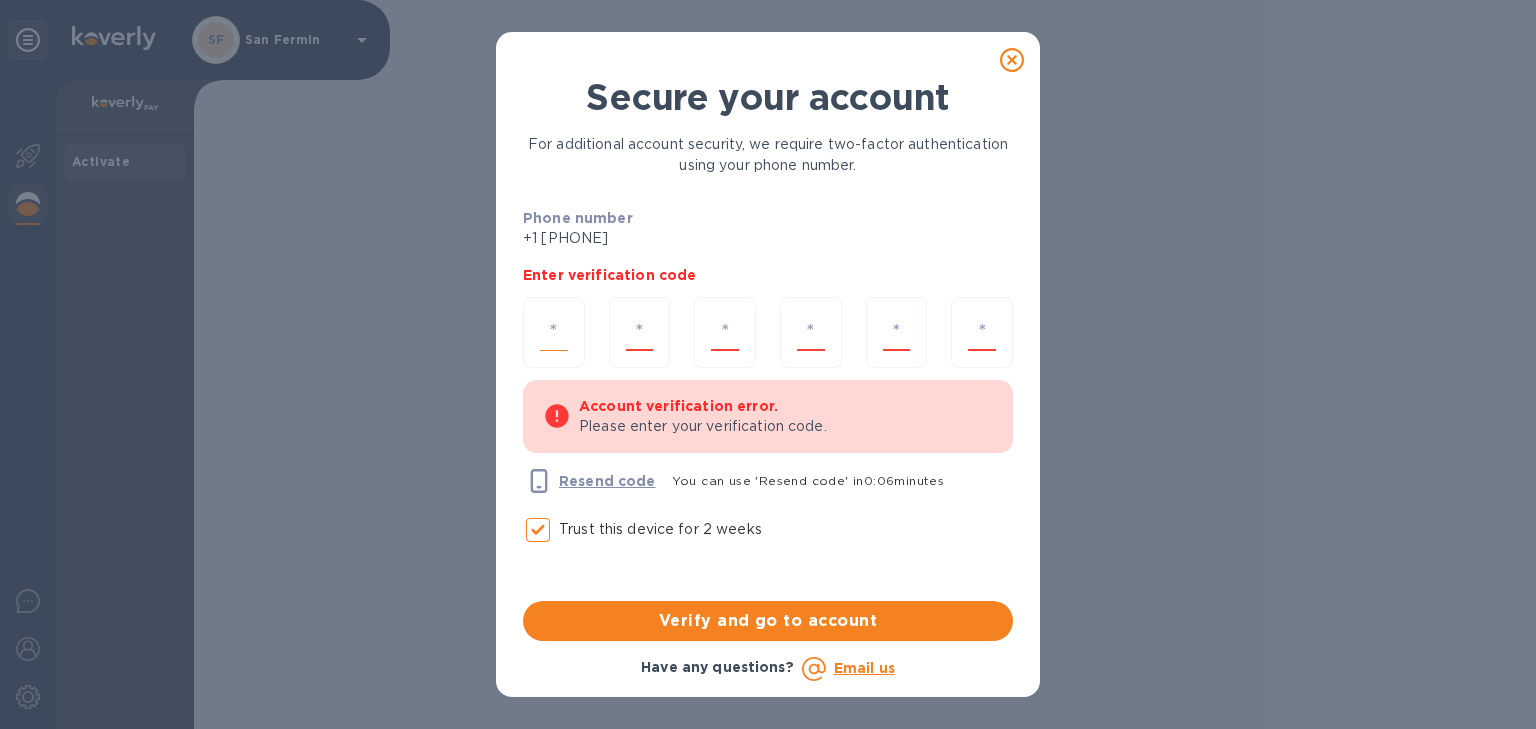 click at bounding box center [554, 332] 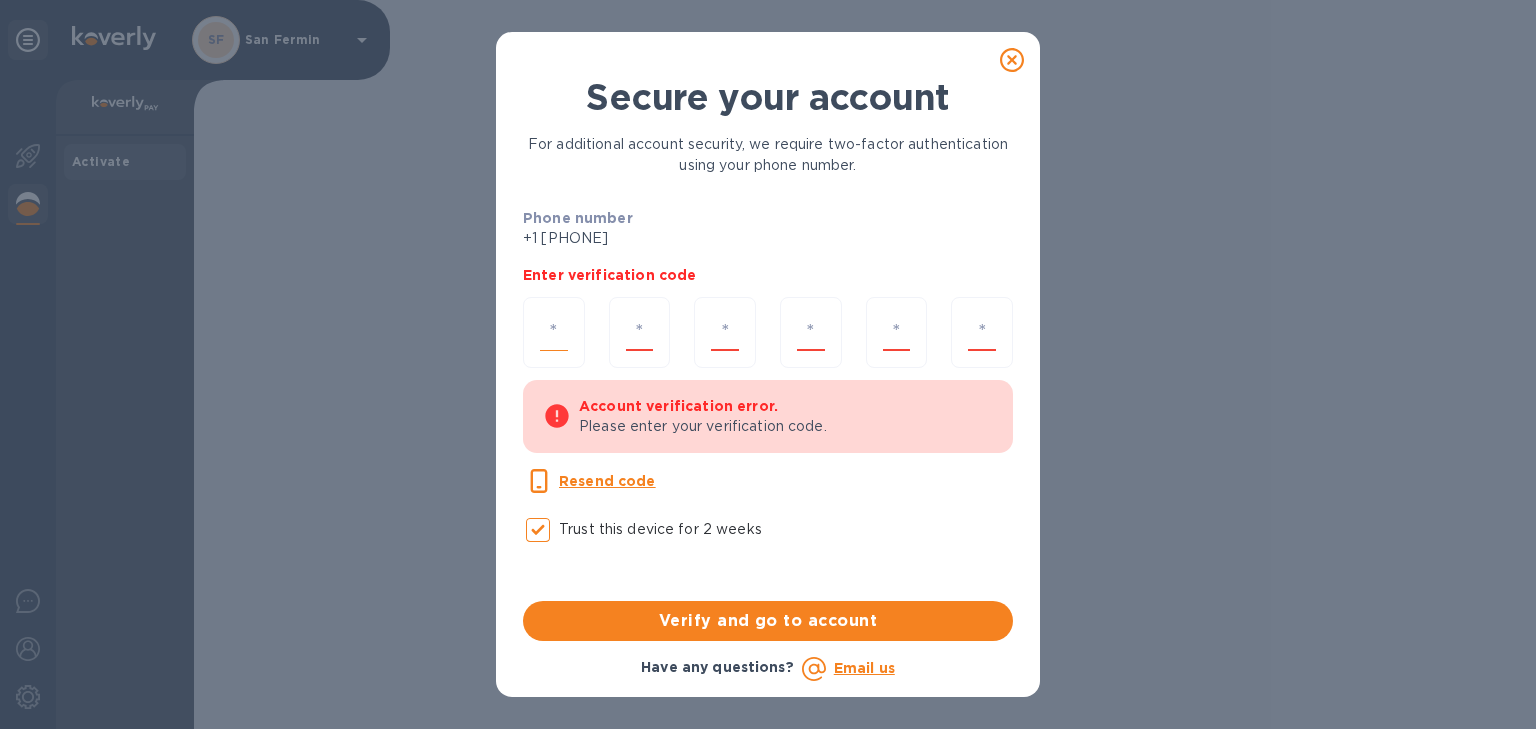 type on "4" 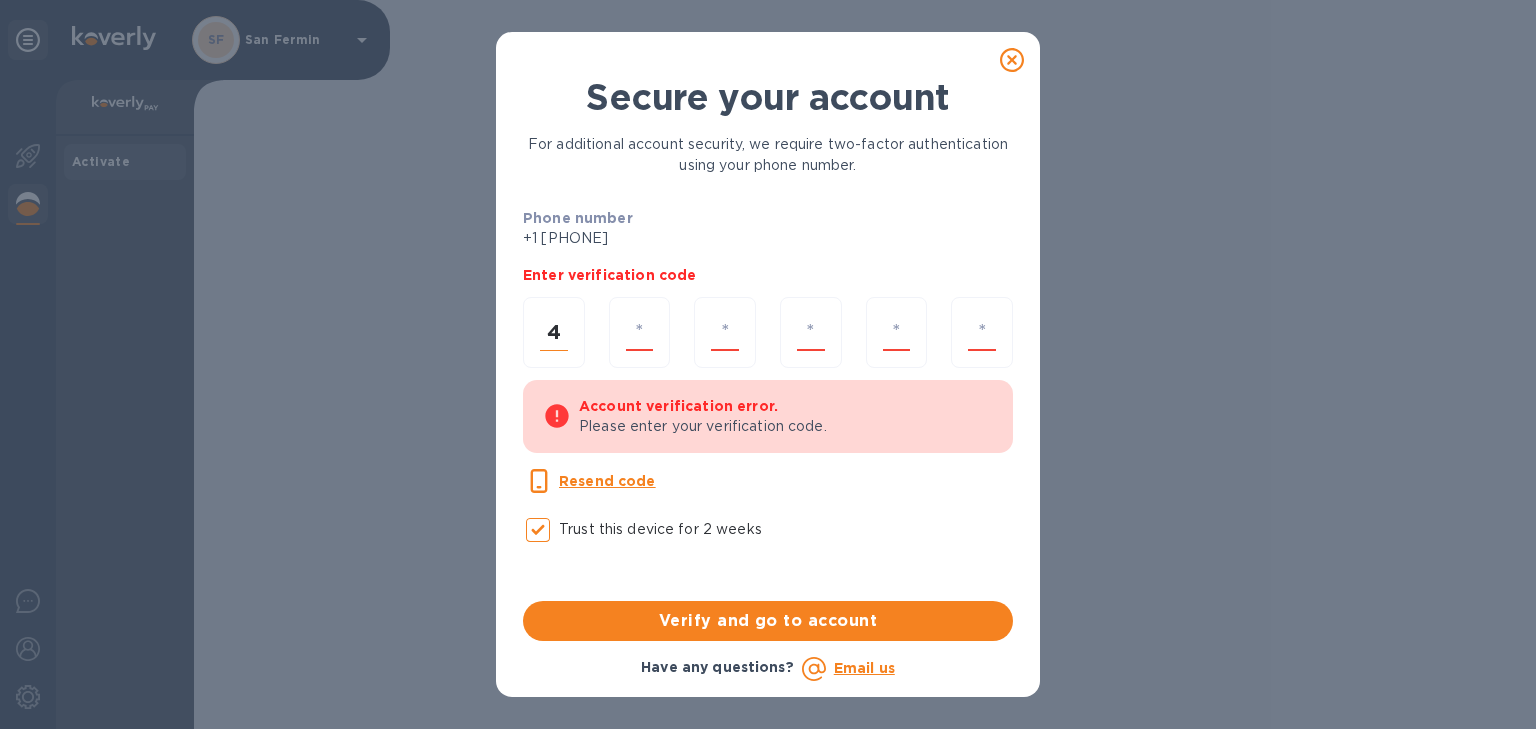 type on "0" 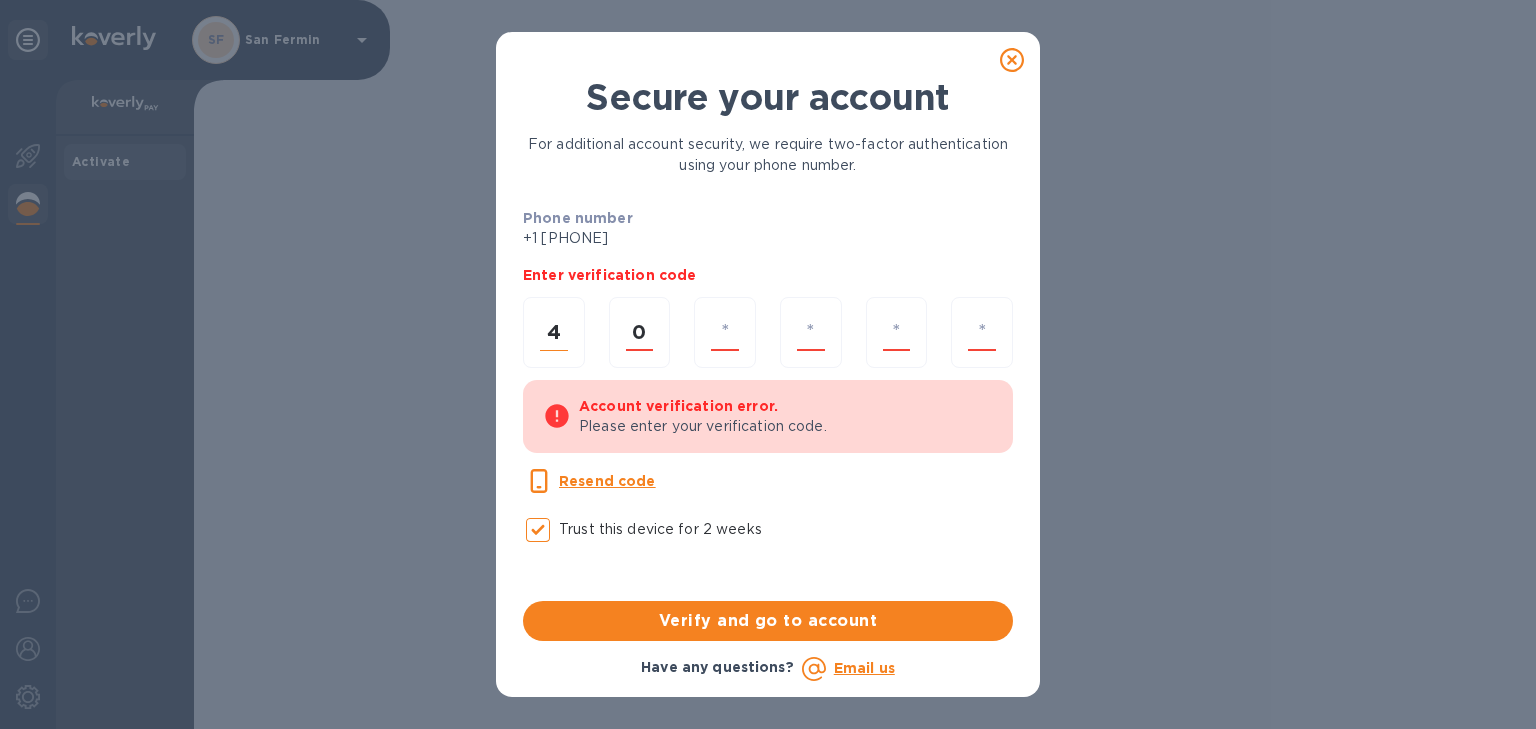 type on "6" 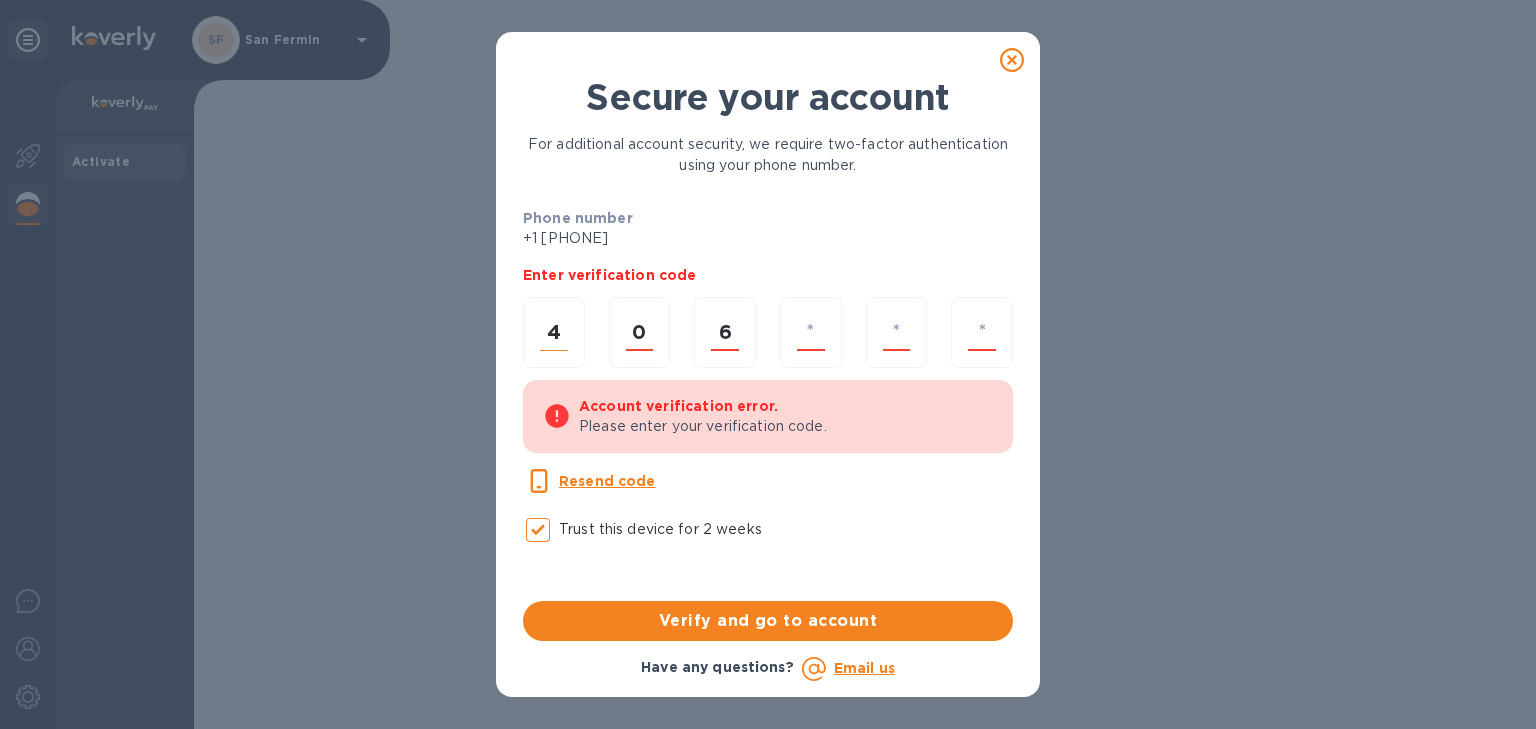 type on "3" 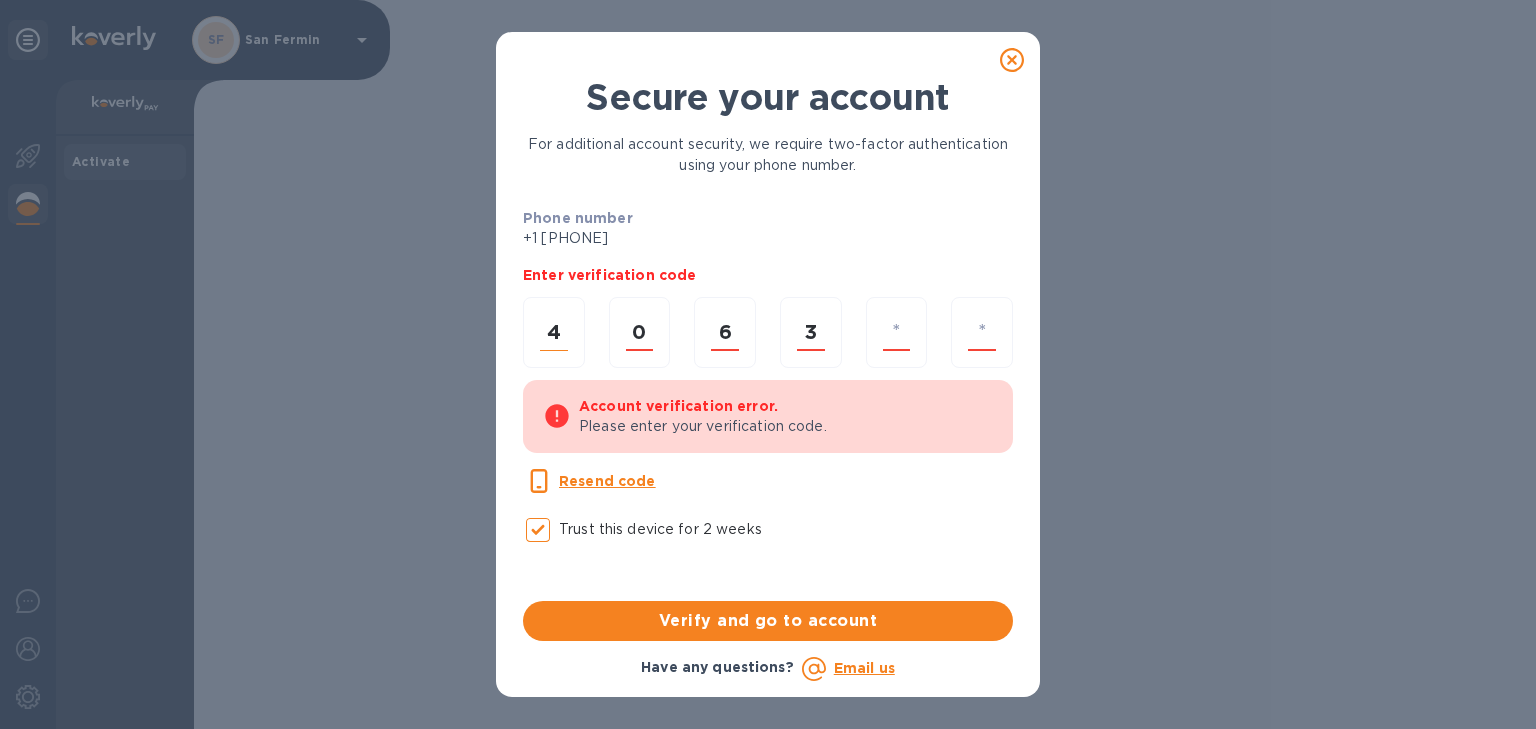 type on "0" 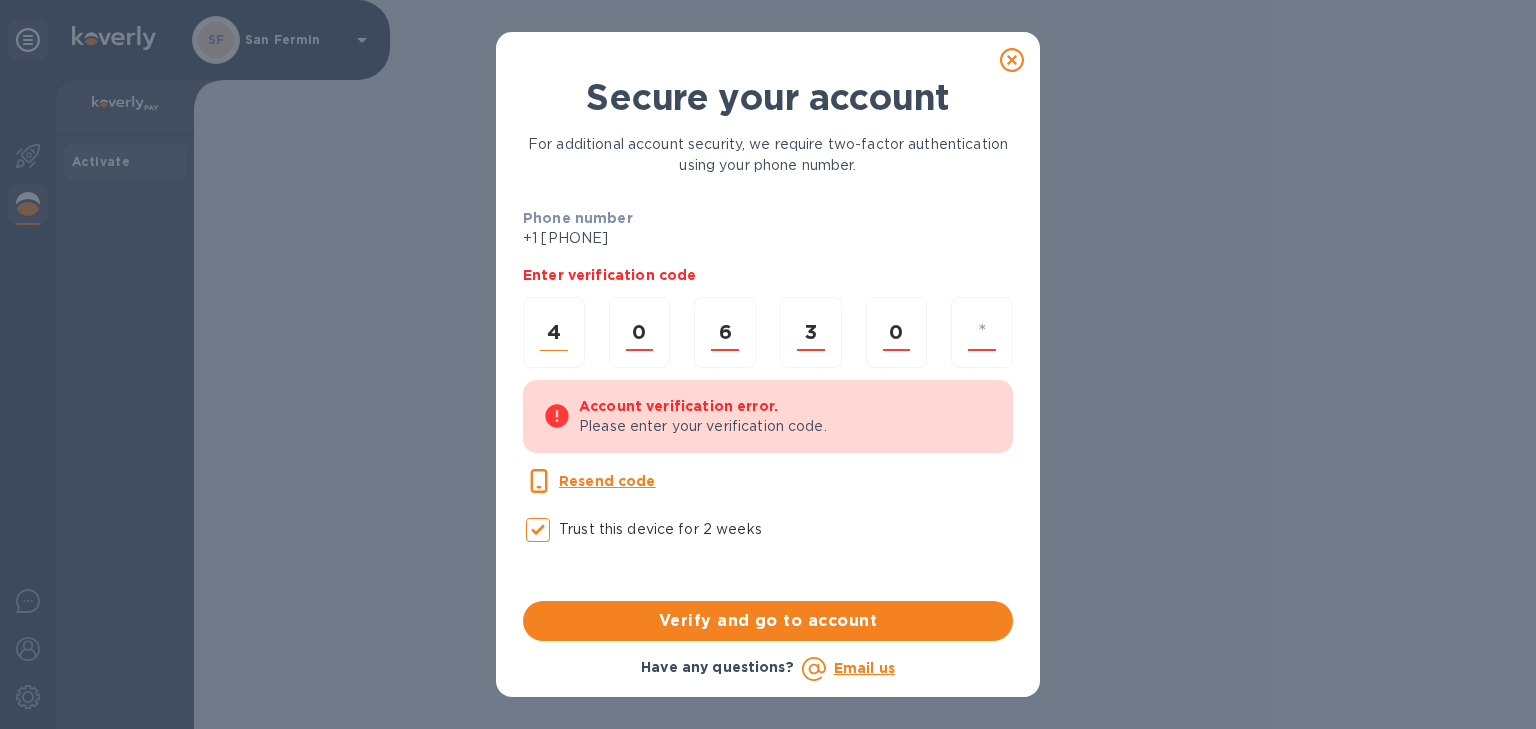 type on "1" 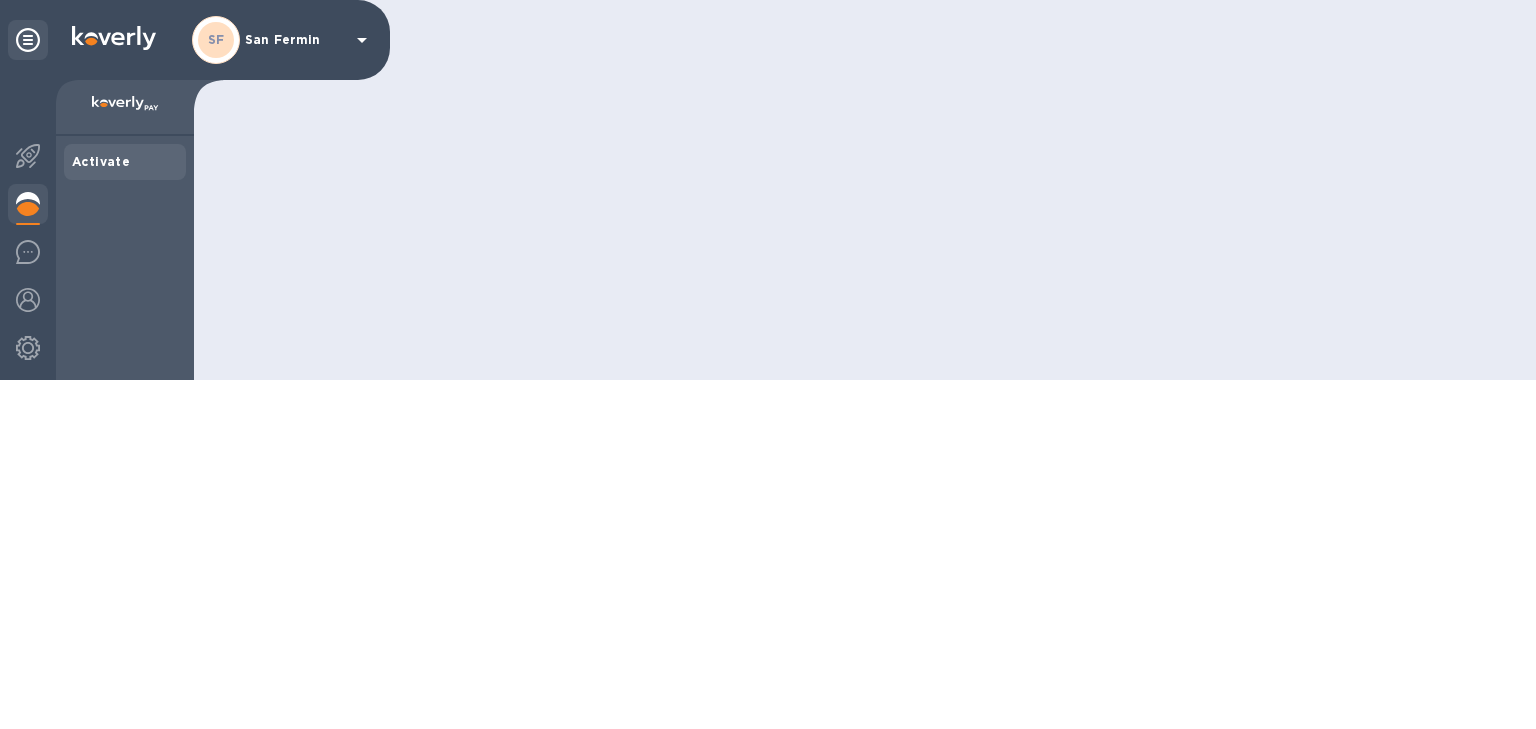scroll, scrollTop: 0, scrollLeft: 0, axis: both 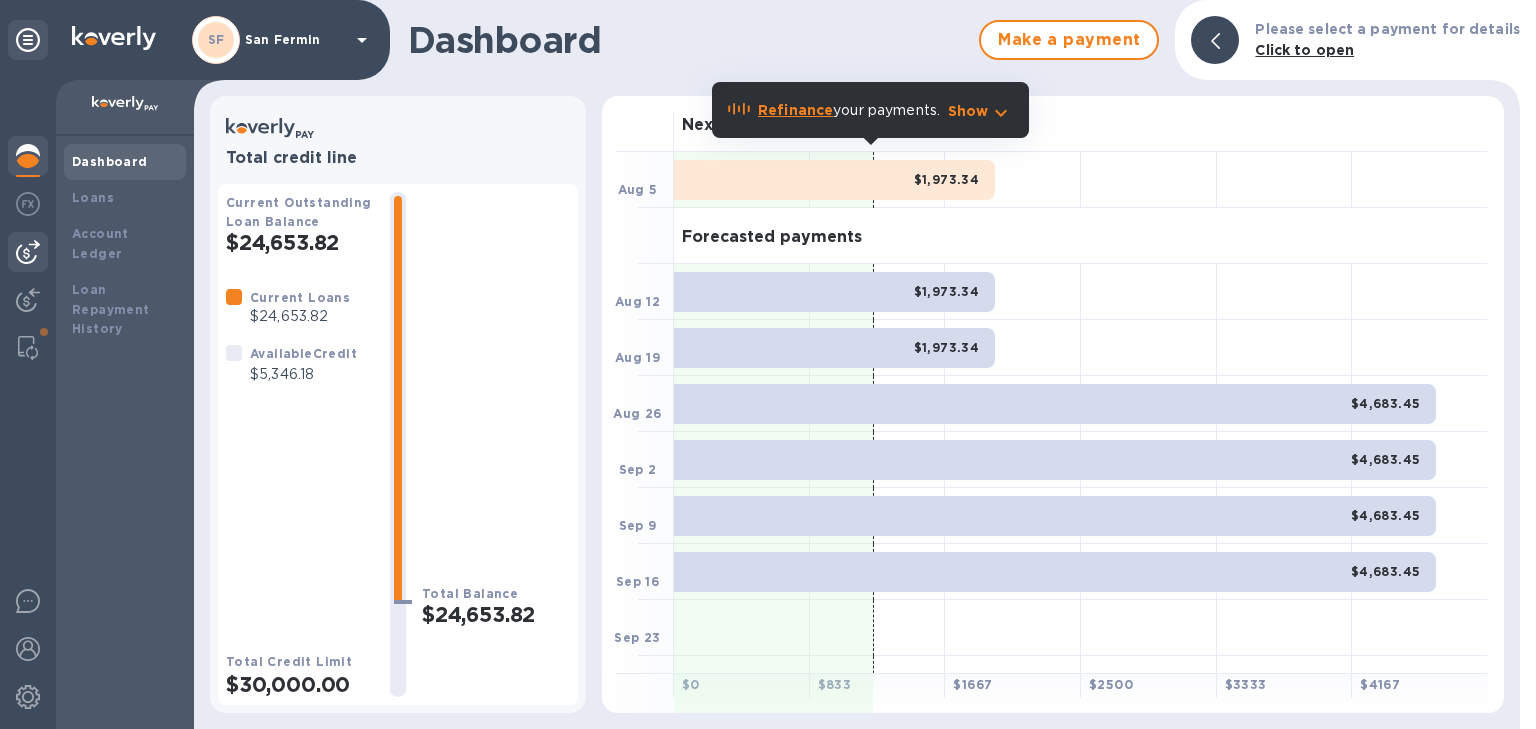 click at bounding box center (28, 252) 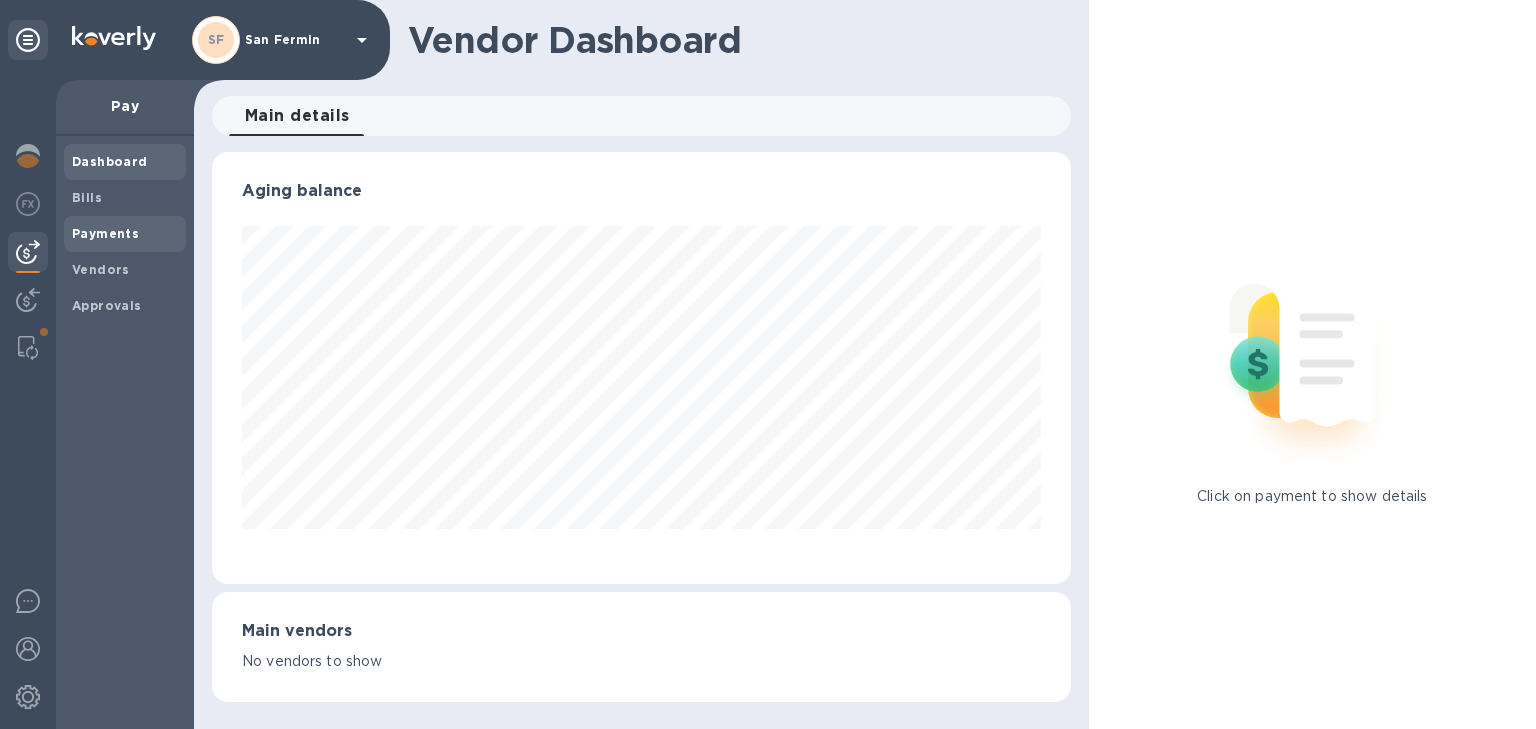 scroll, scrollTop: 999568, scrollLeft: 999141, axis: both 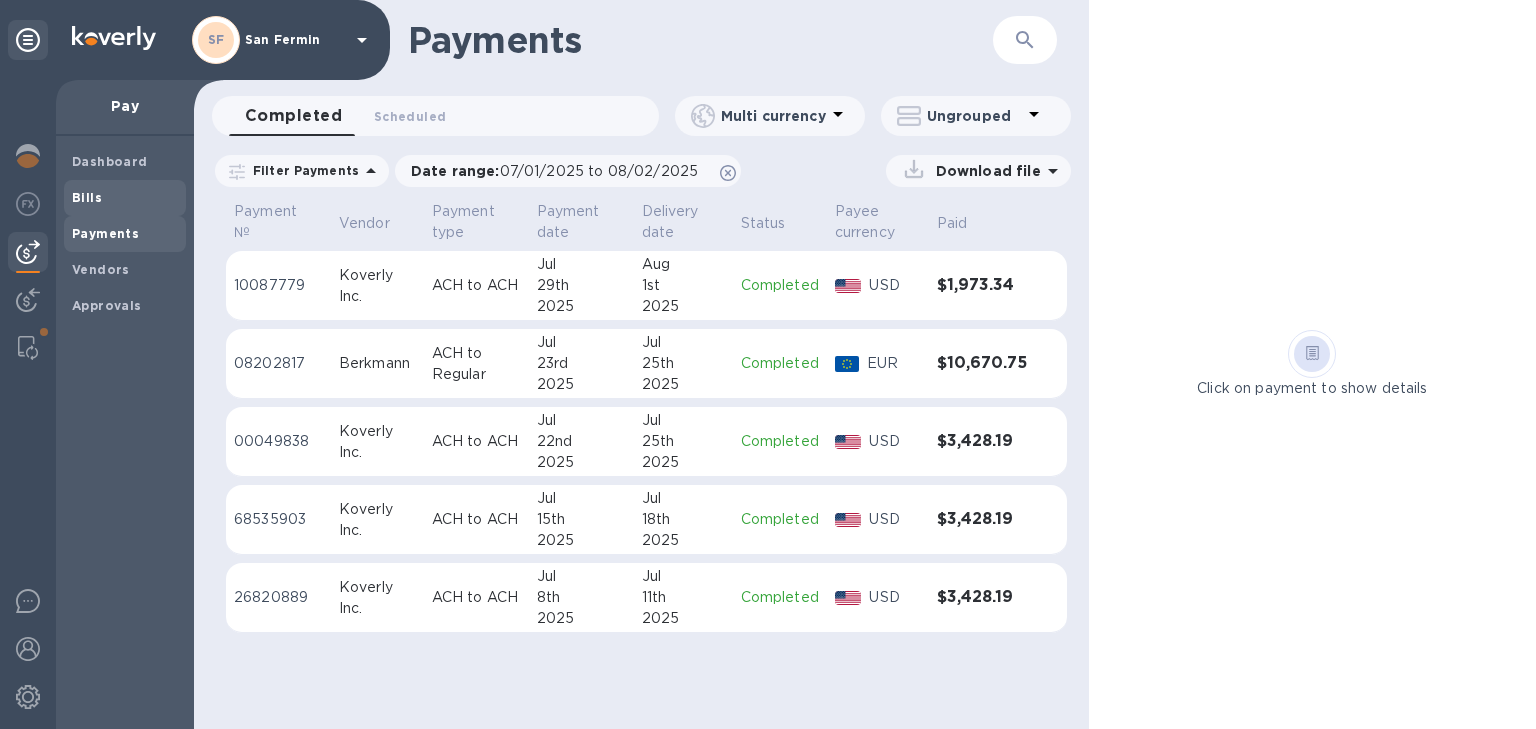 click on "Bills" at bounding box center [87, 198] 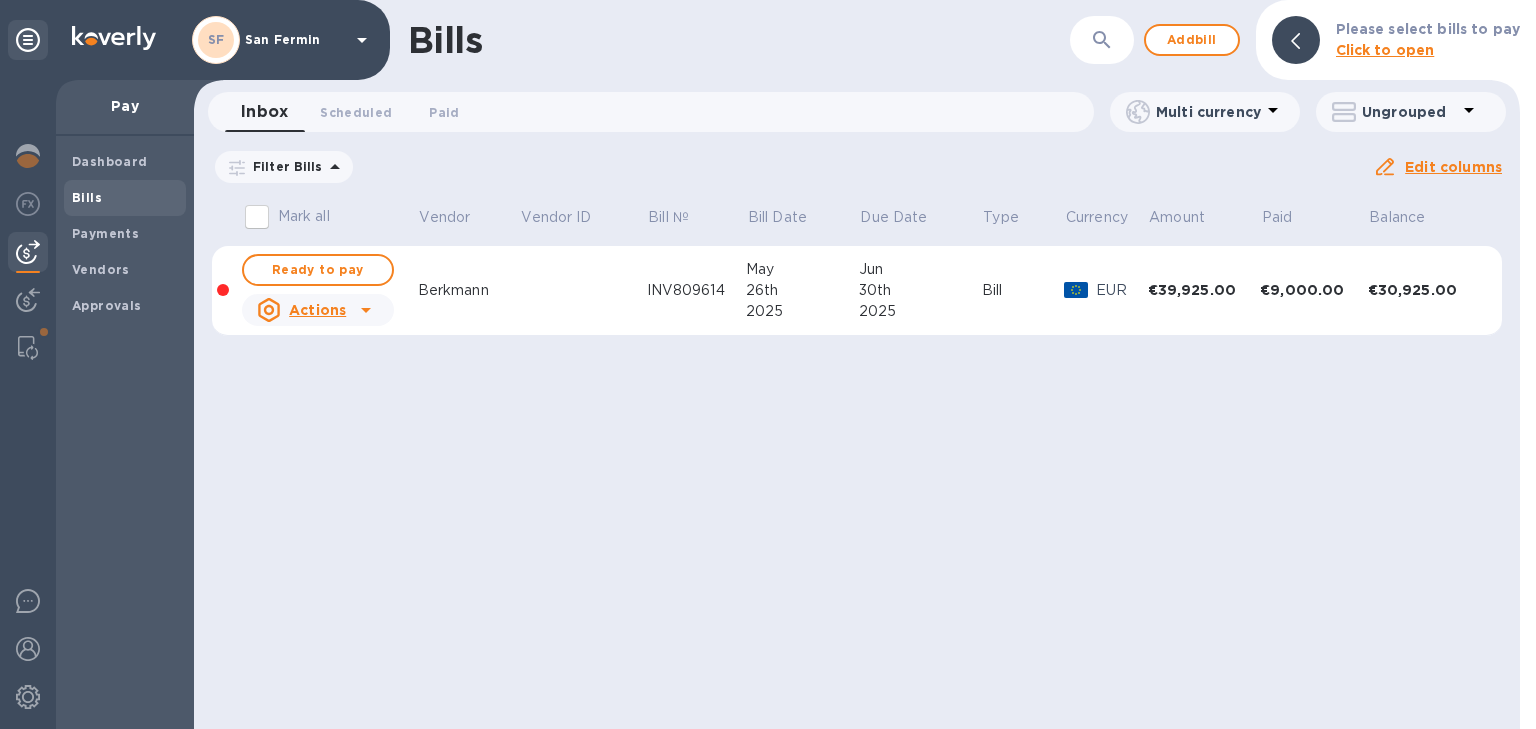 click 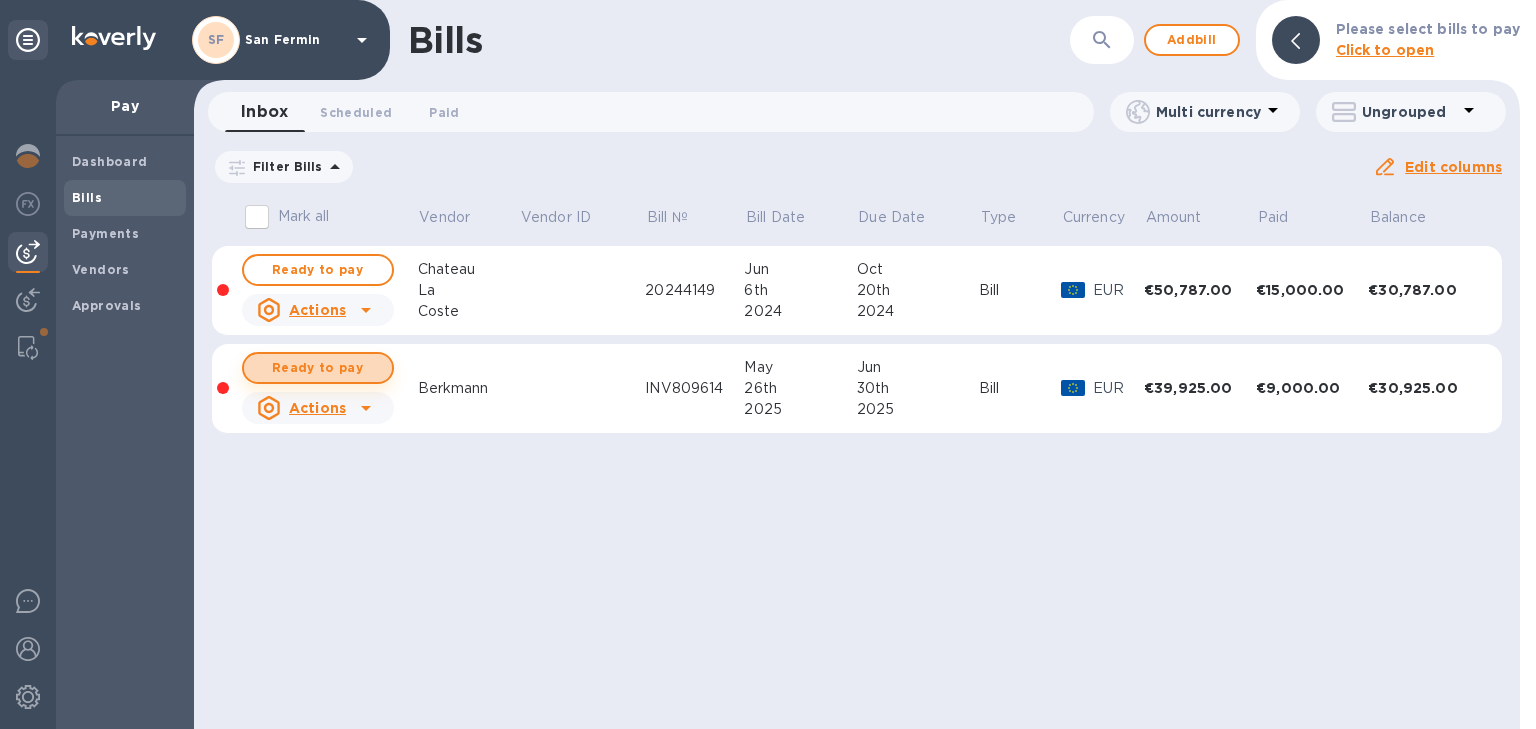 click on "Ready to pay" at bounding box center [318, 368] 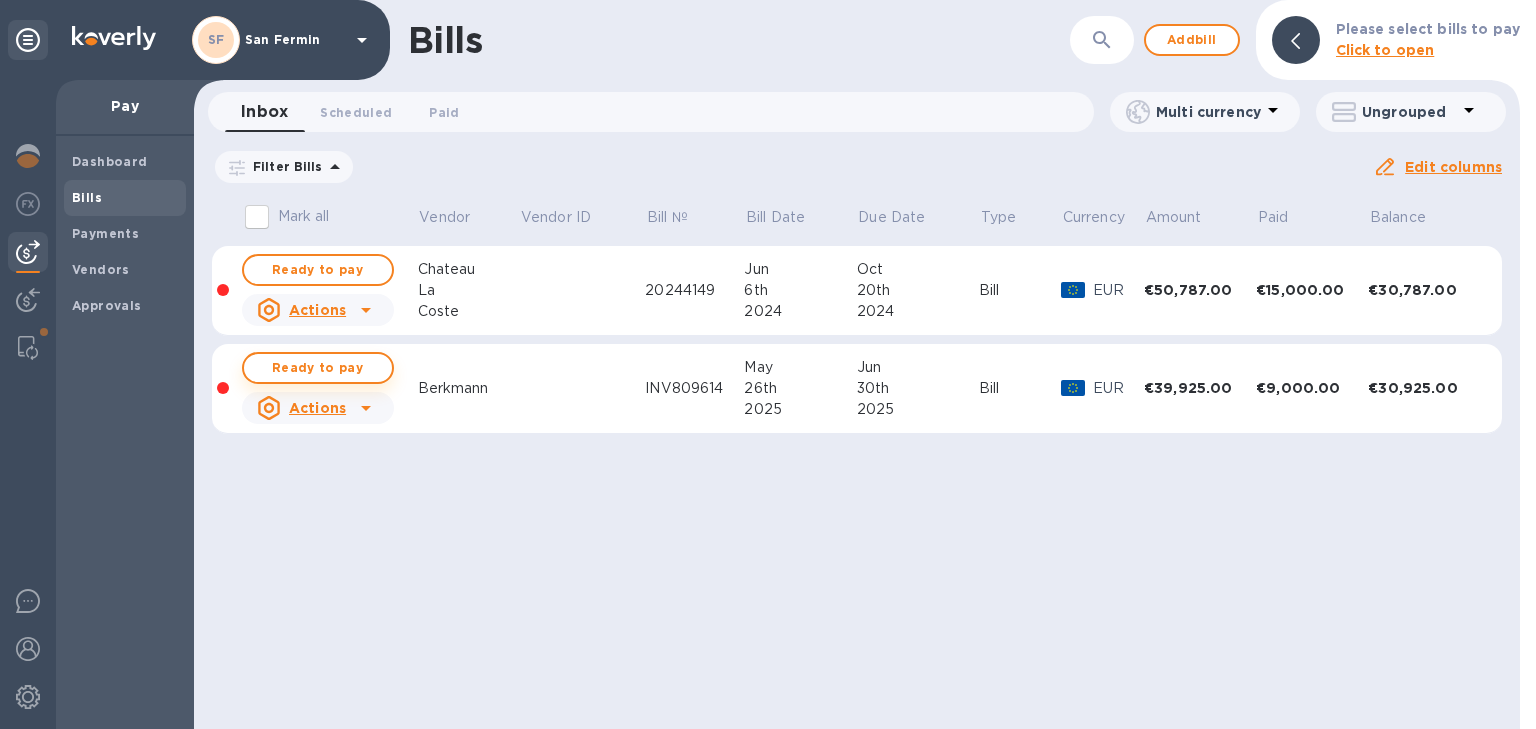 click on "Ready to pay" at bounding box center [318, 368] 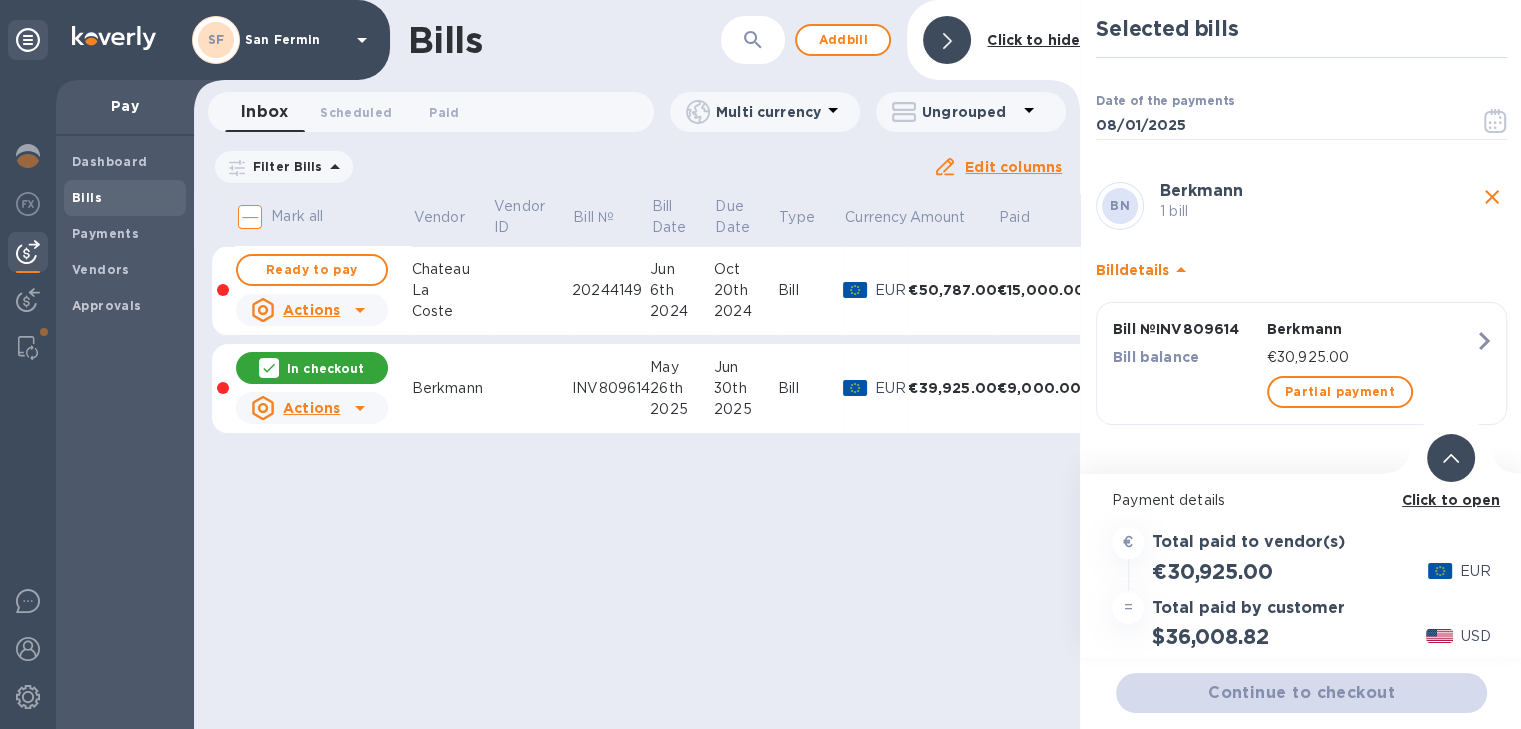 scroll, scrollTop: 15, scrollLeft: 0, axis: vertical 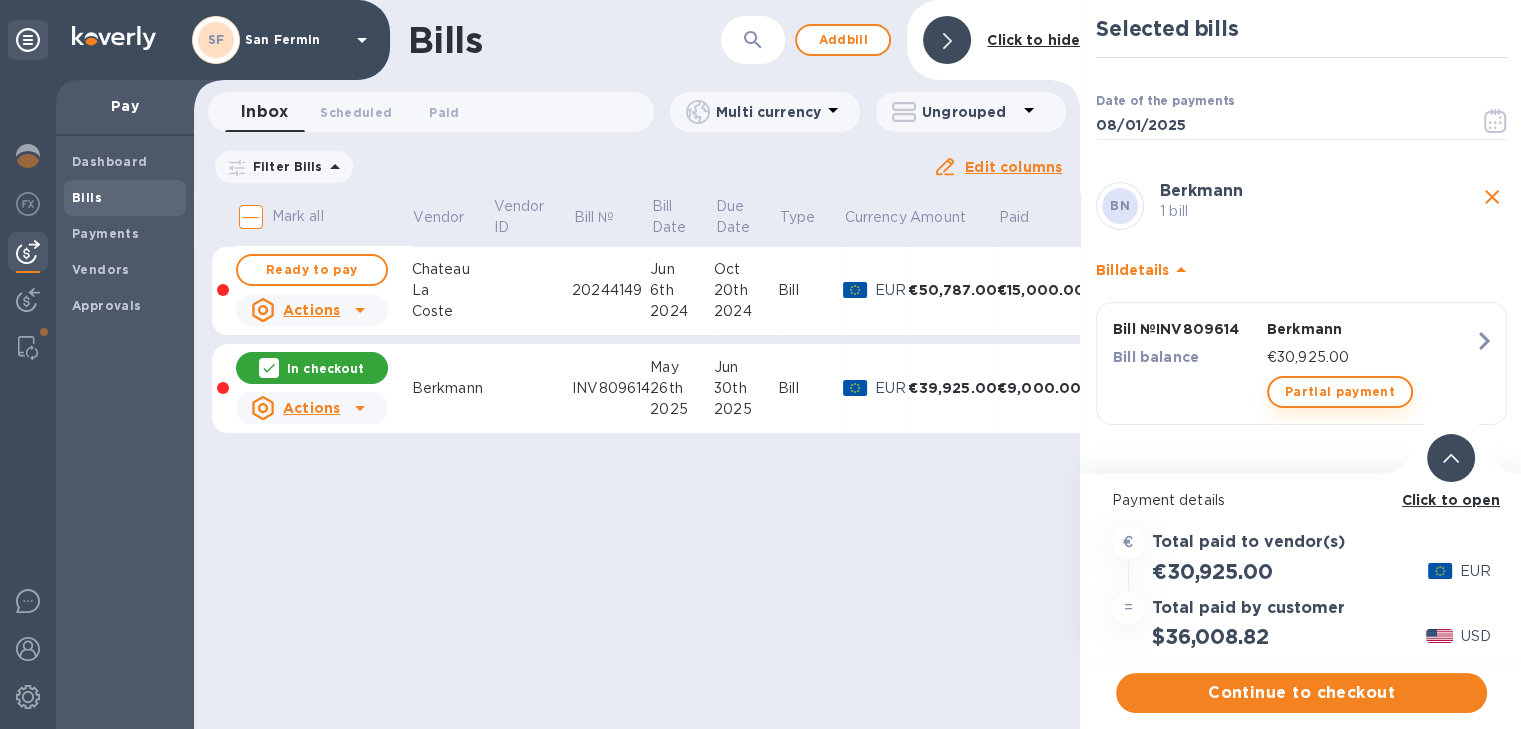 click on "Partial payment" at bounding box center (1340, 392) 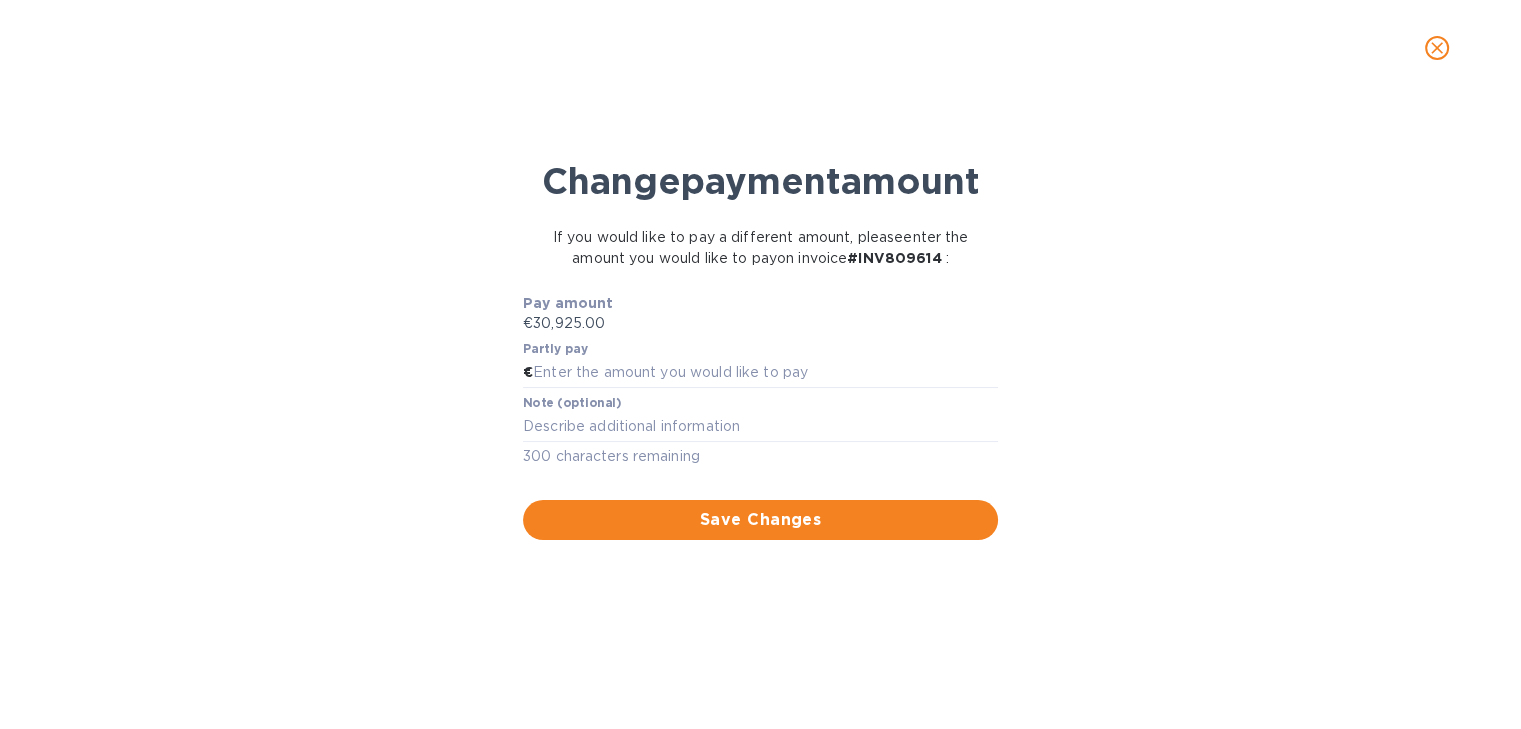 scroll, scrollTop: 0, scrollLeft: 0, axis: both 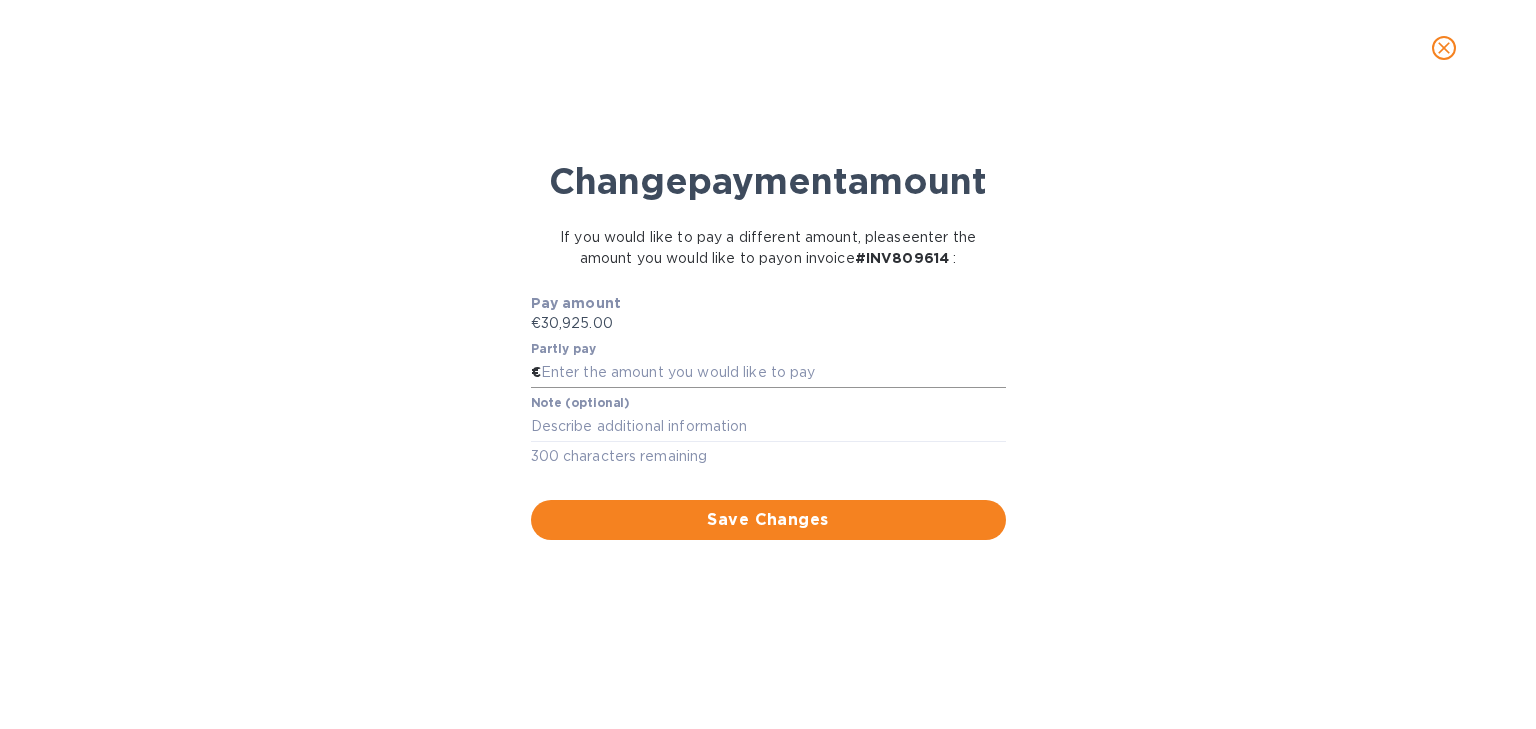 click at bounding box center (773, 373) 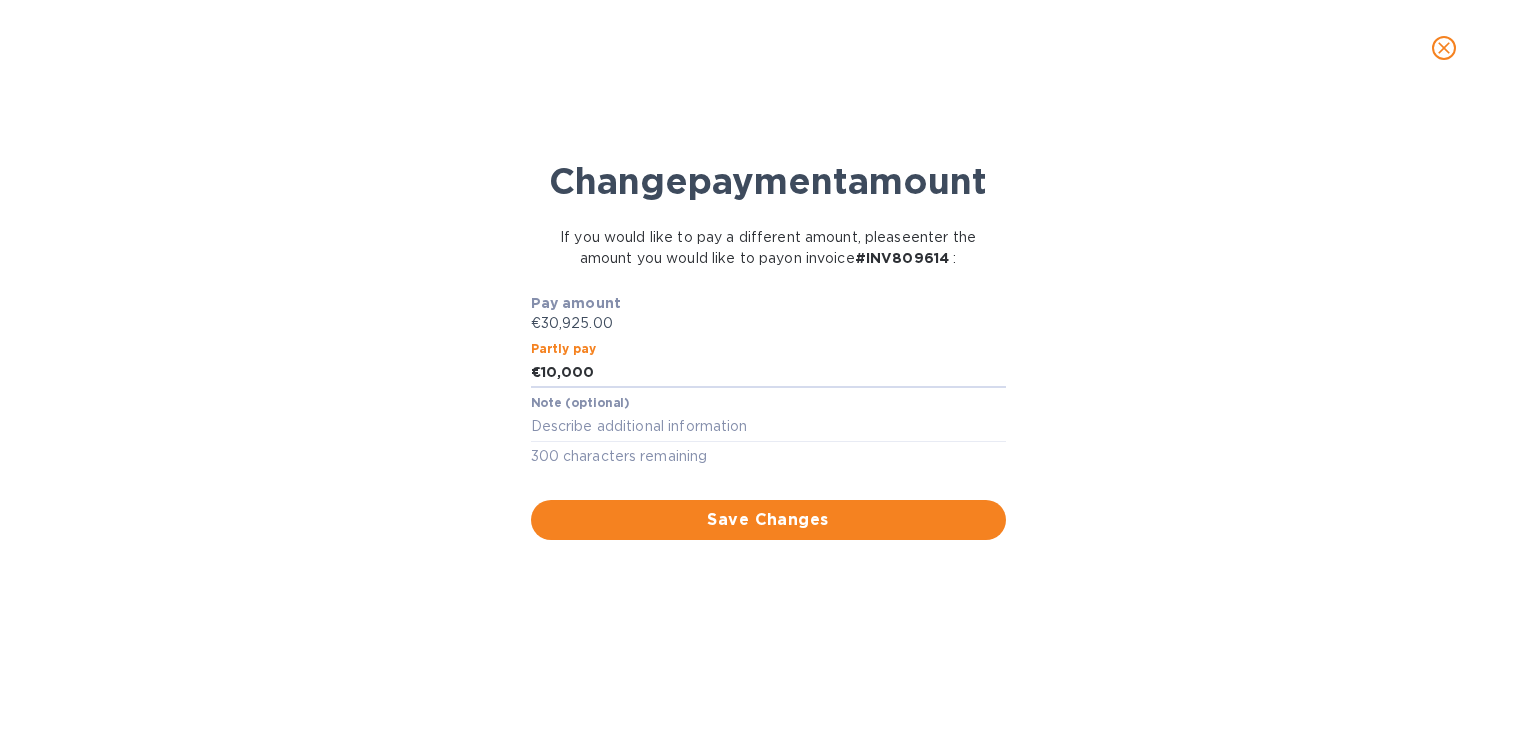 click on "Change   payment   amount If you would like to pay a different amount, please  enter the amount you would like to pay  on invoice  # INV809614   : Pay amount €30,925.00 Partly pay € 10,000 Note (optional) x 300 characters remaining Save Changes" at bounding box center (768, 420) 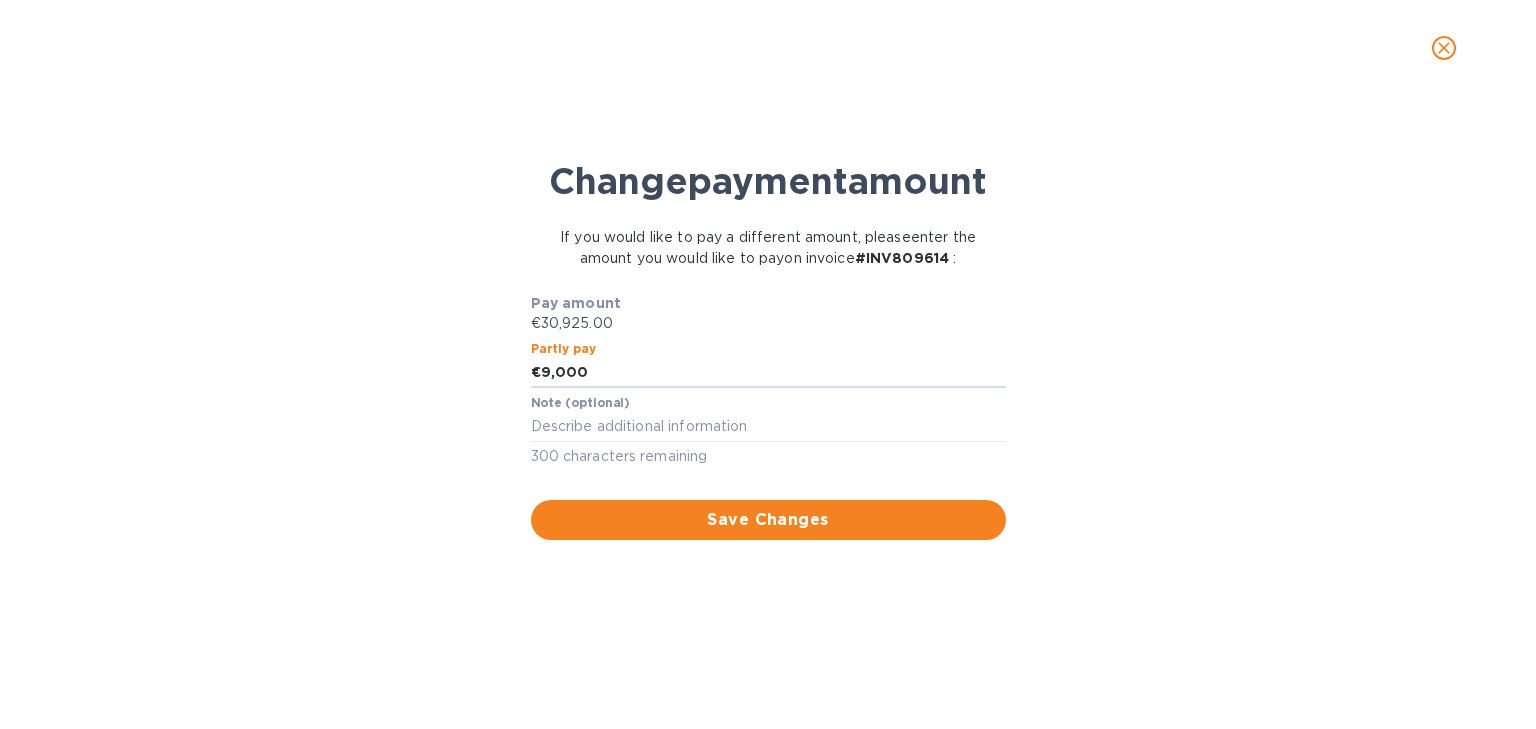 drag, startPoint x: 613, startPoint y: 371, endPoint x: 506, endPoint y: 366, distance: 107.11676 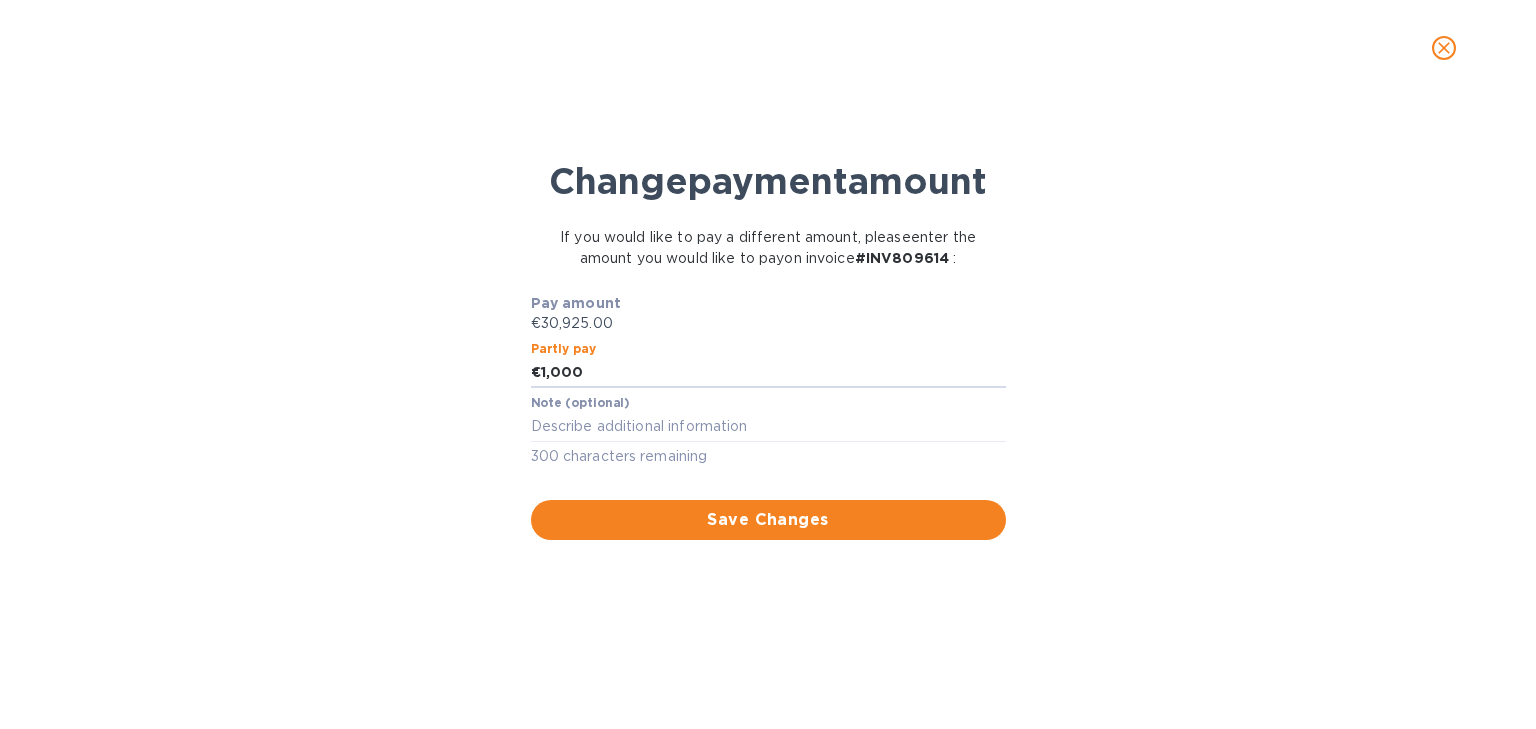 type on "10,000" 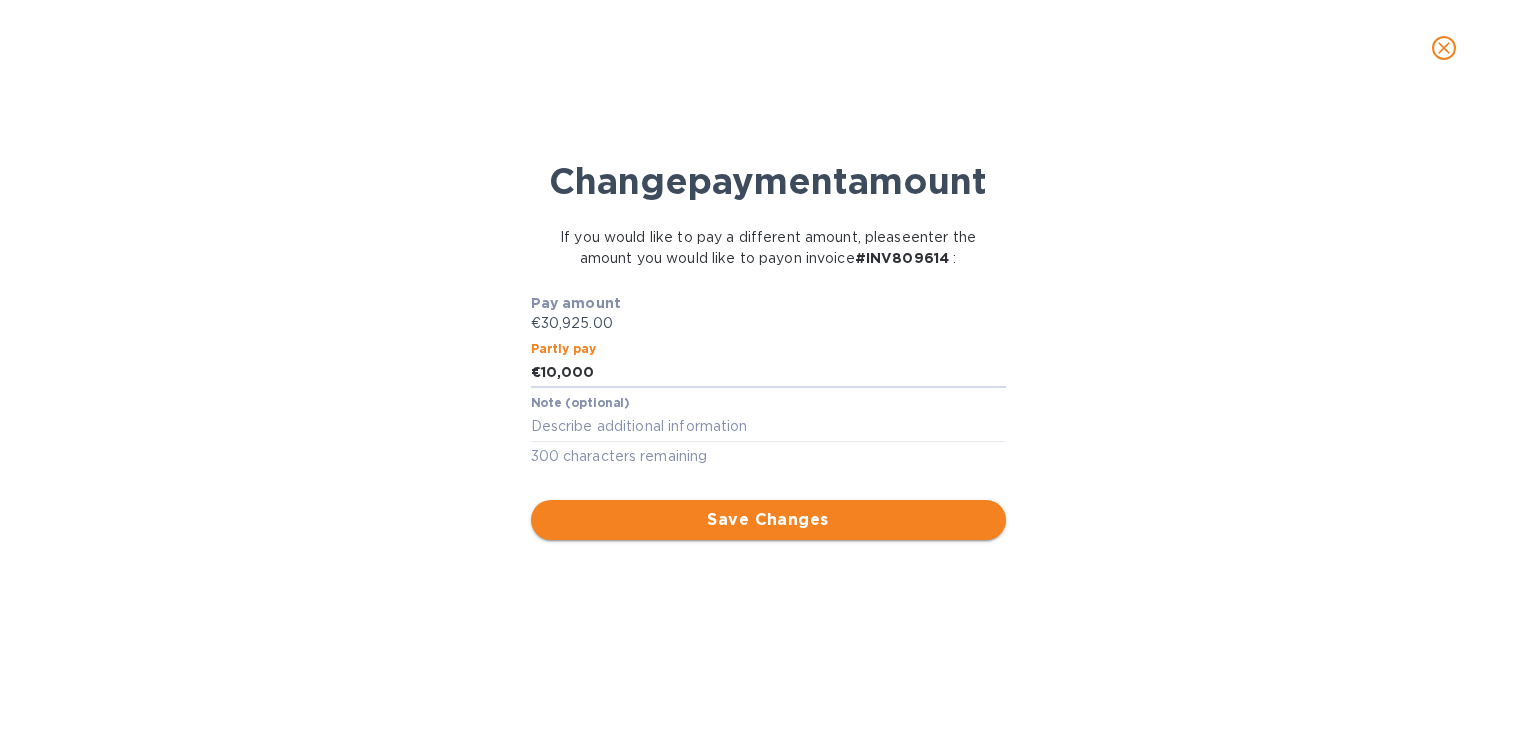 click on "Save Changes" at bounding box center [768, 520] 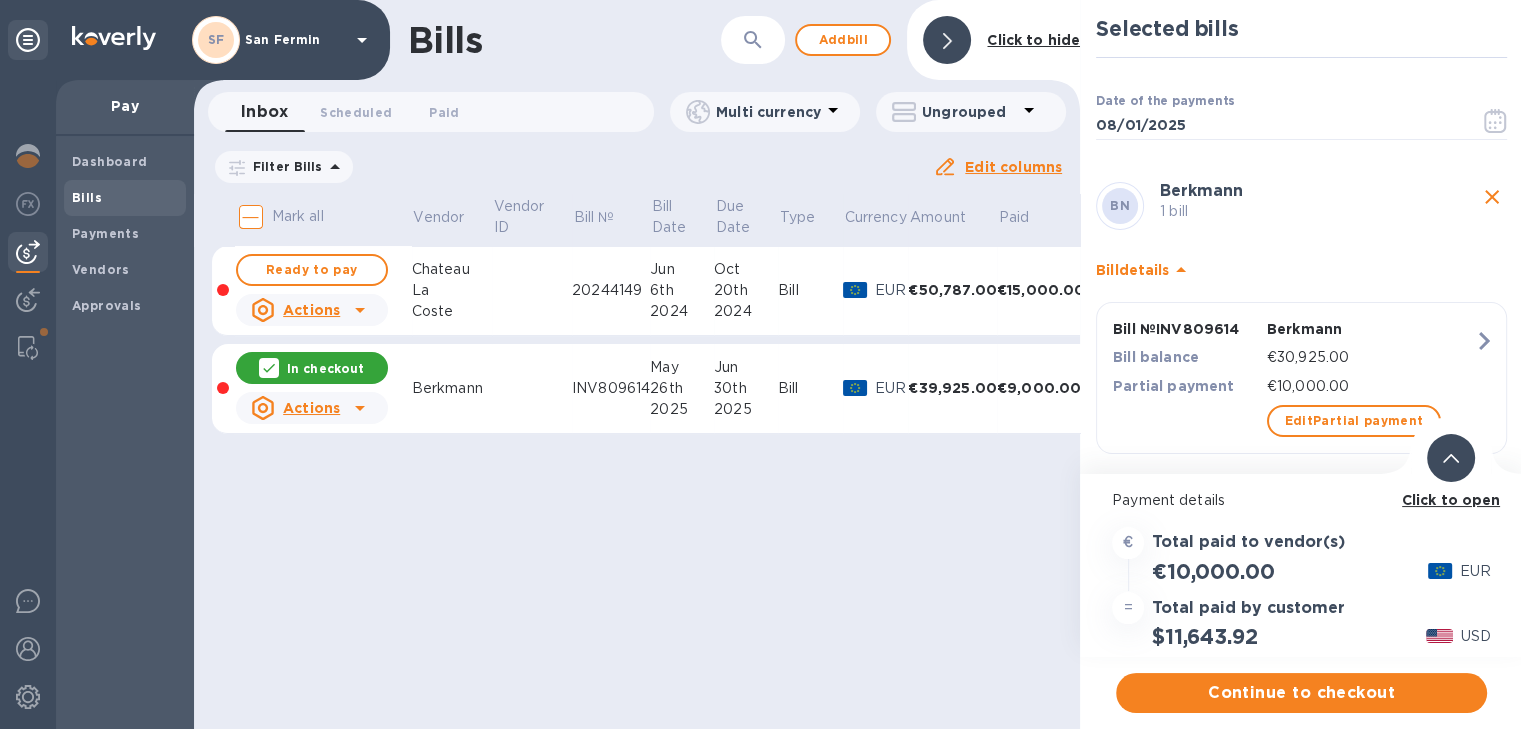 scroll, scrollTop: 15, scrollLeft: 0, axis: vertical 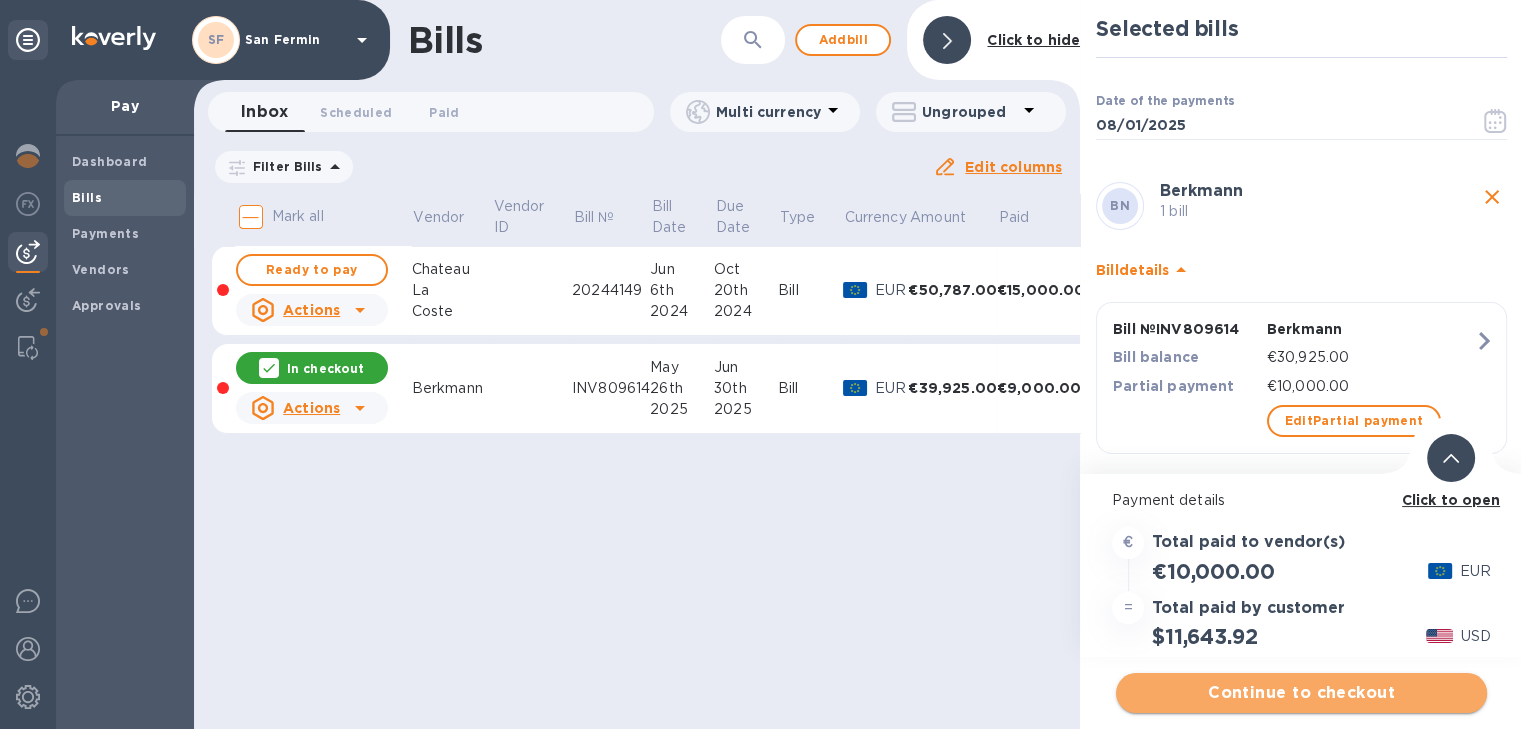 click on "Continue to checkout" at bounding box center (1301, 693) 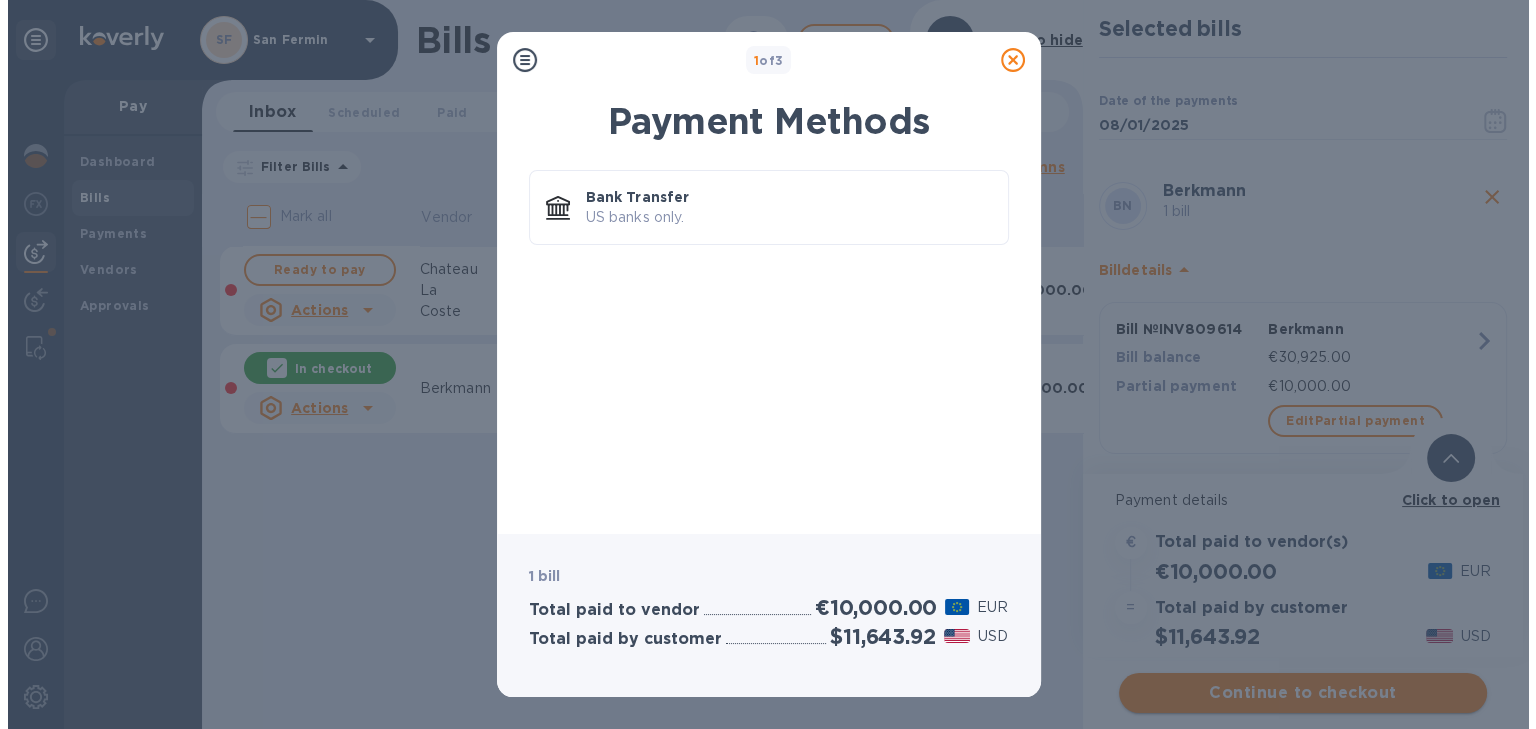 scroll, scrollTop: 0, scrollLeft: 0, axis: both 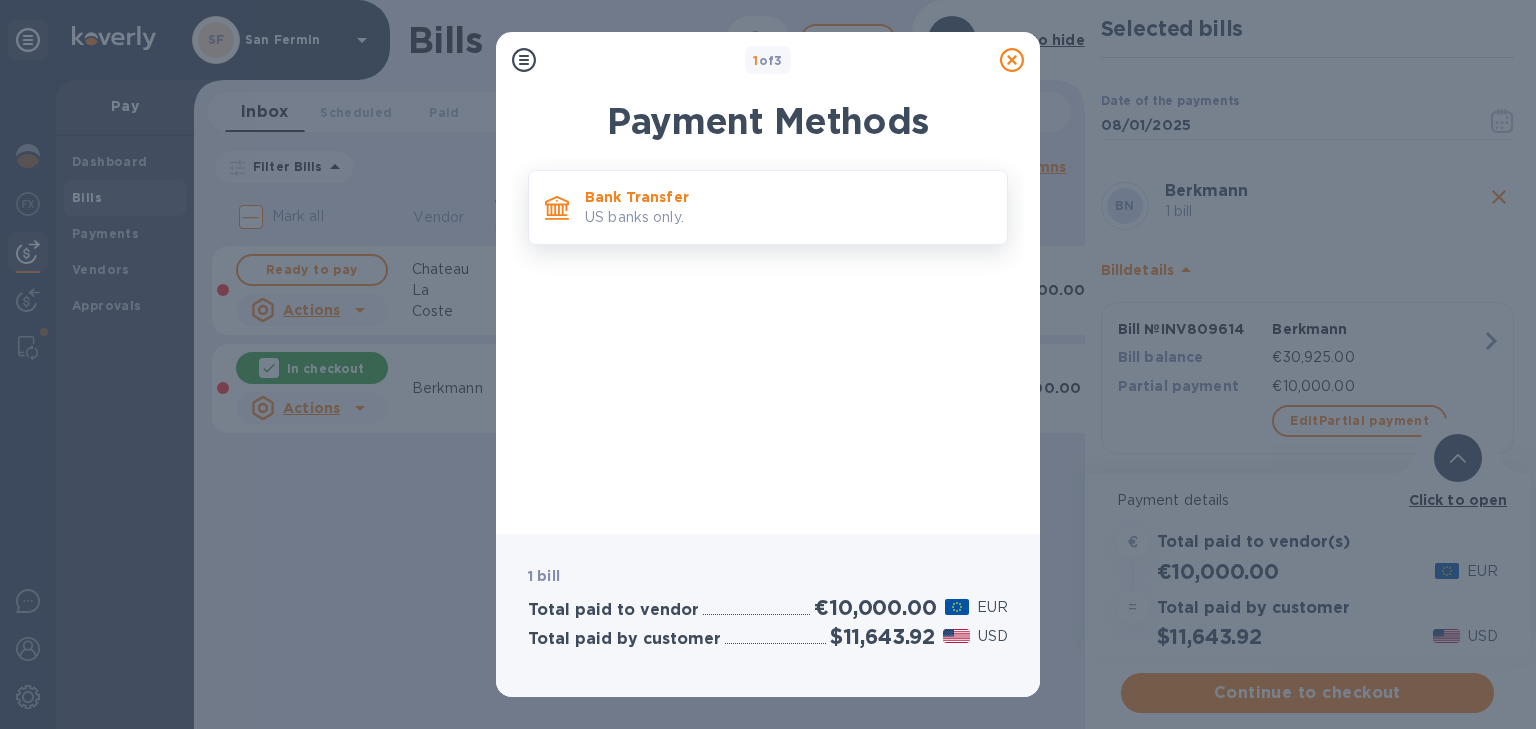 click on "Bank Transfer" at bounding box center (788, 197) 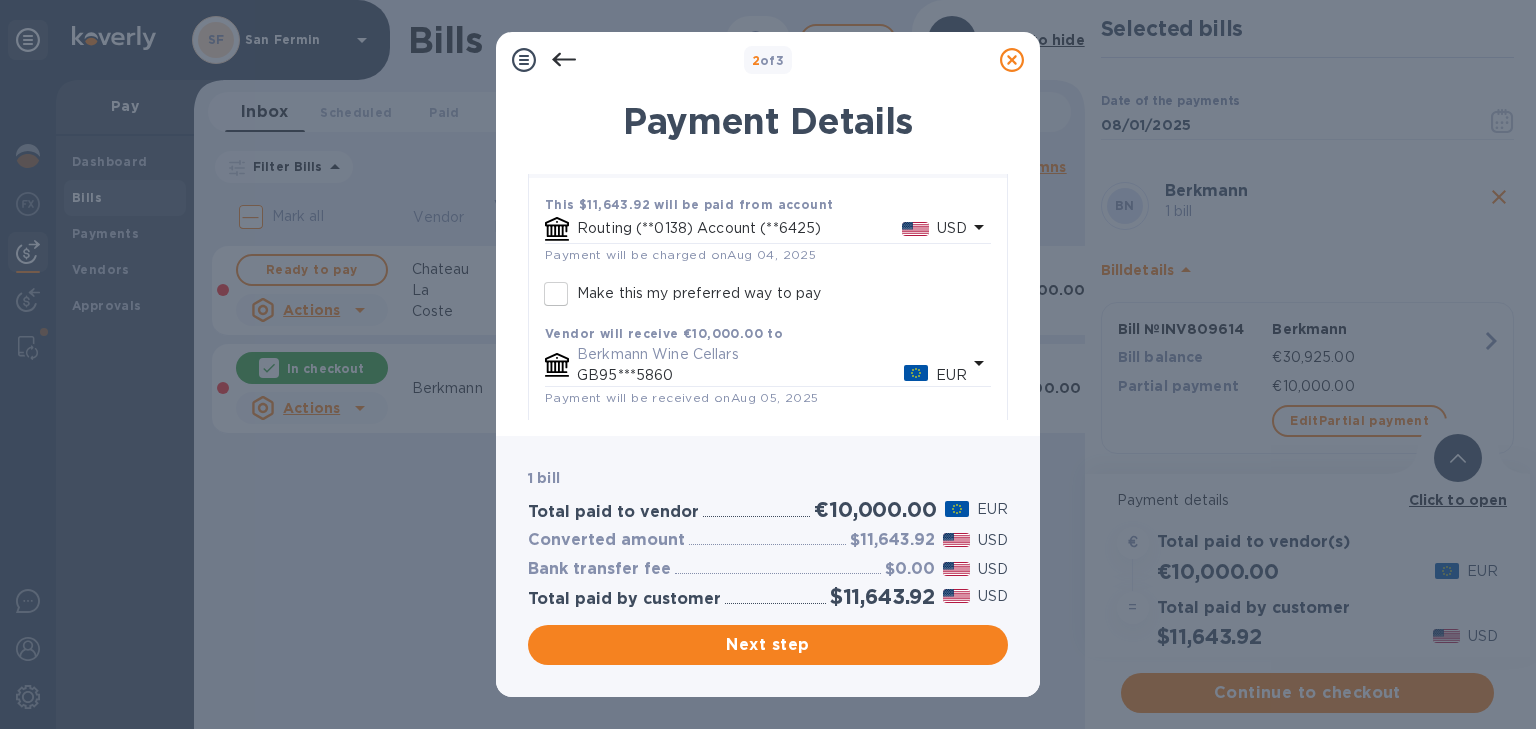 scroll, scrollTop: 226, scrollLeft: 0, axis: vertical 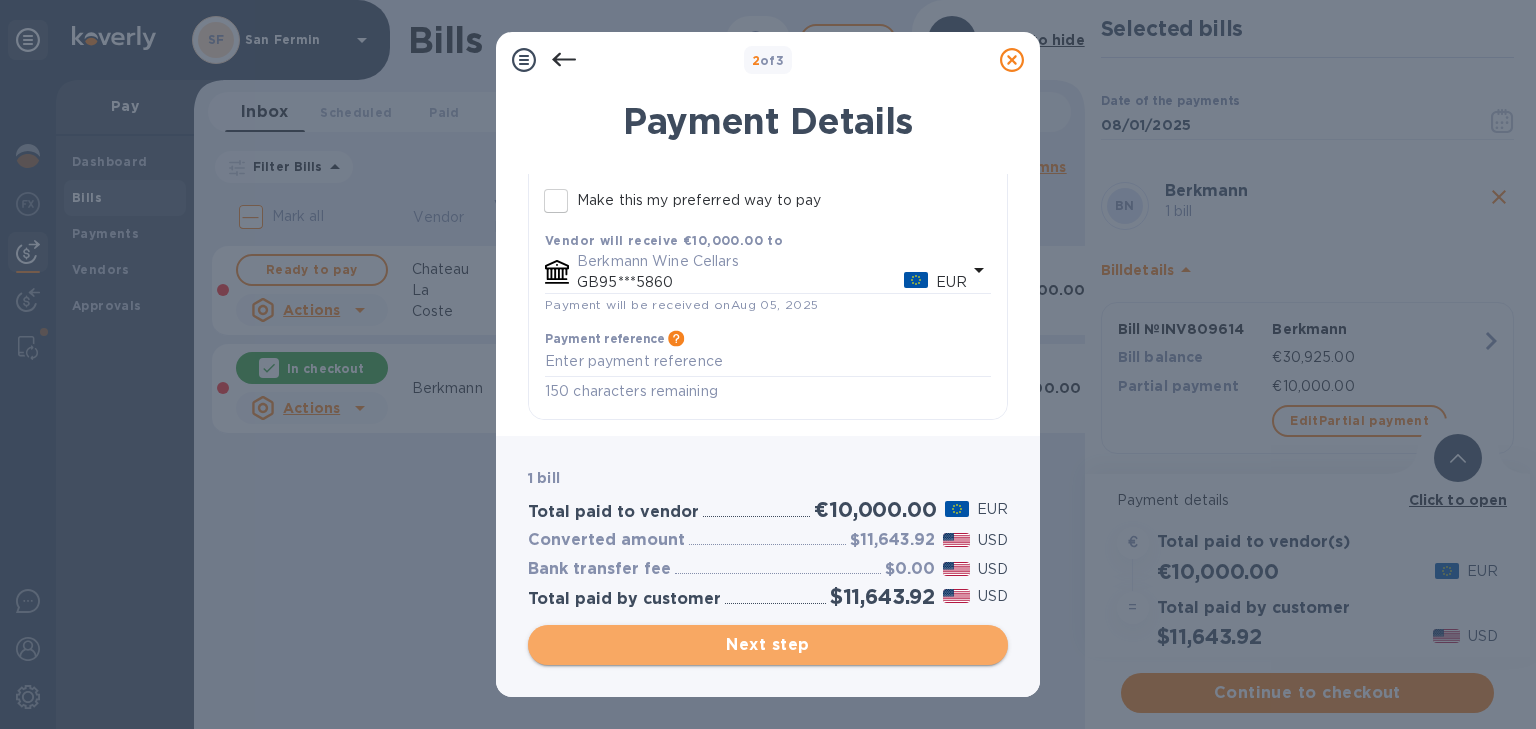 click on "Next step" at bounding box center [768, 645] 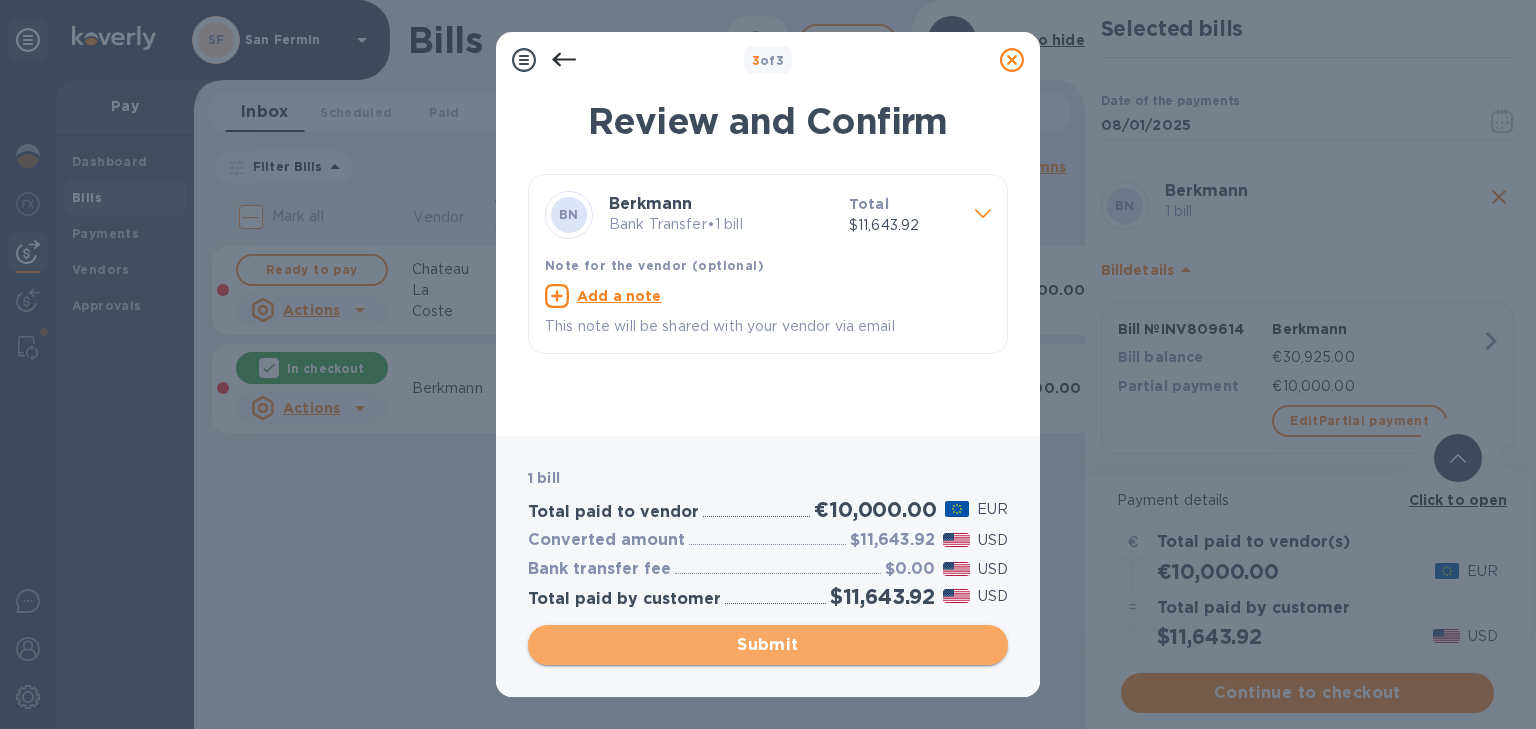 click on "Submit" at bounding box center [768, 645] 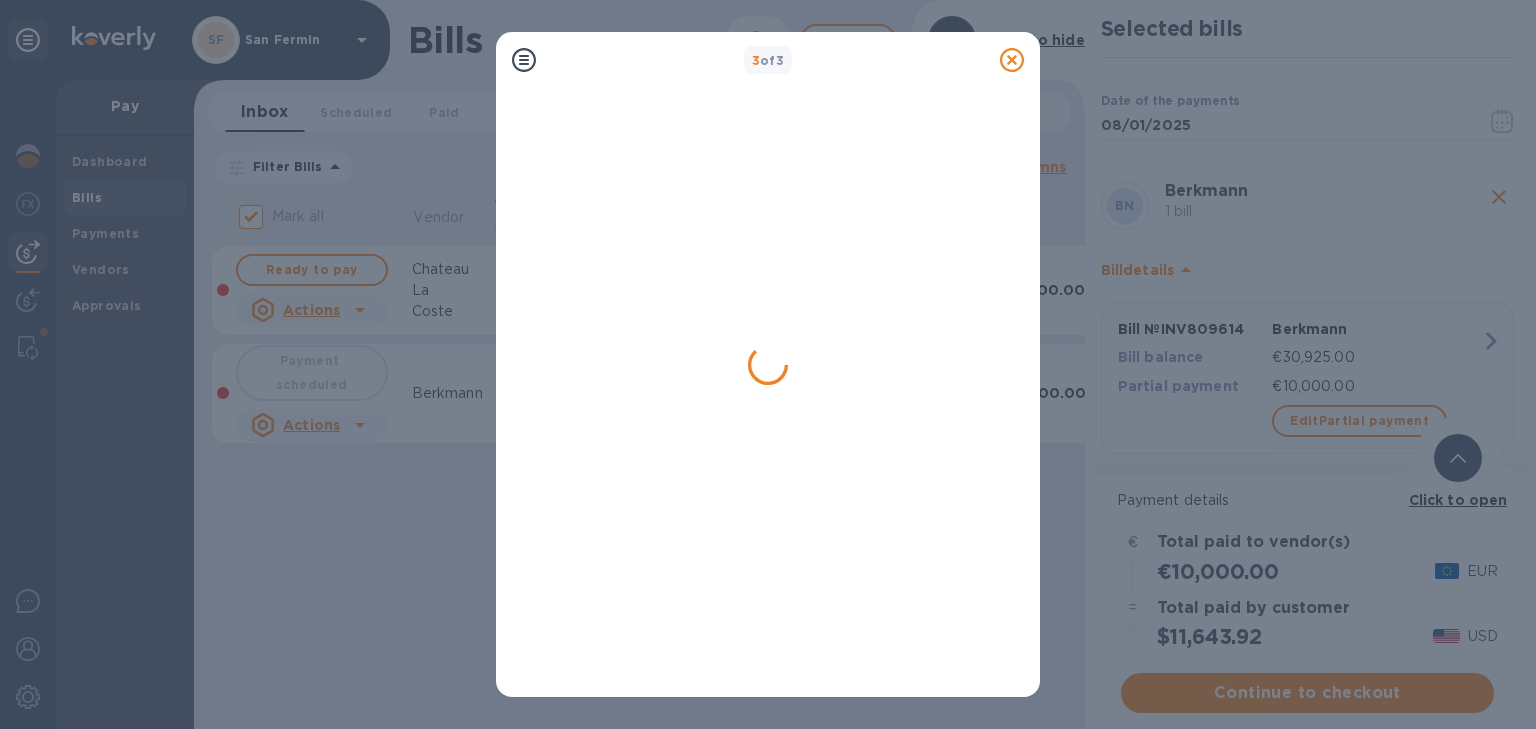 checkbox on "false" 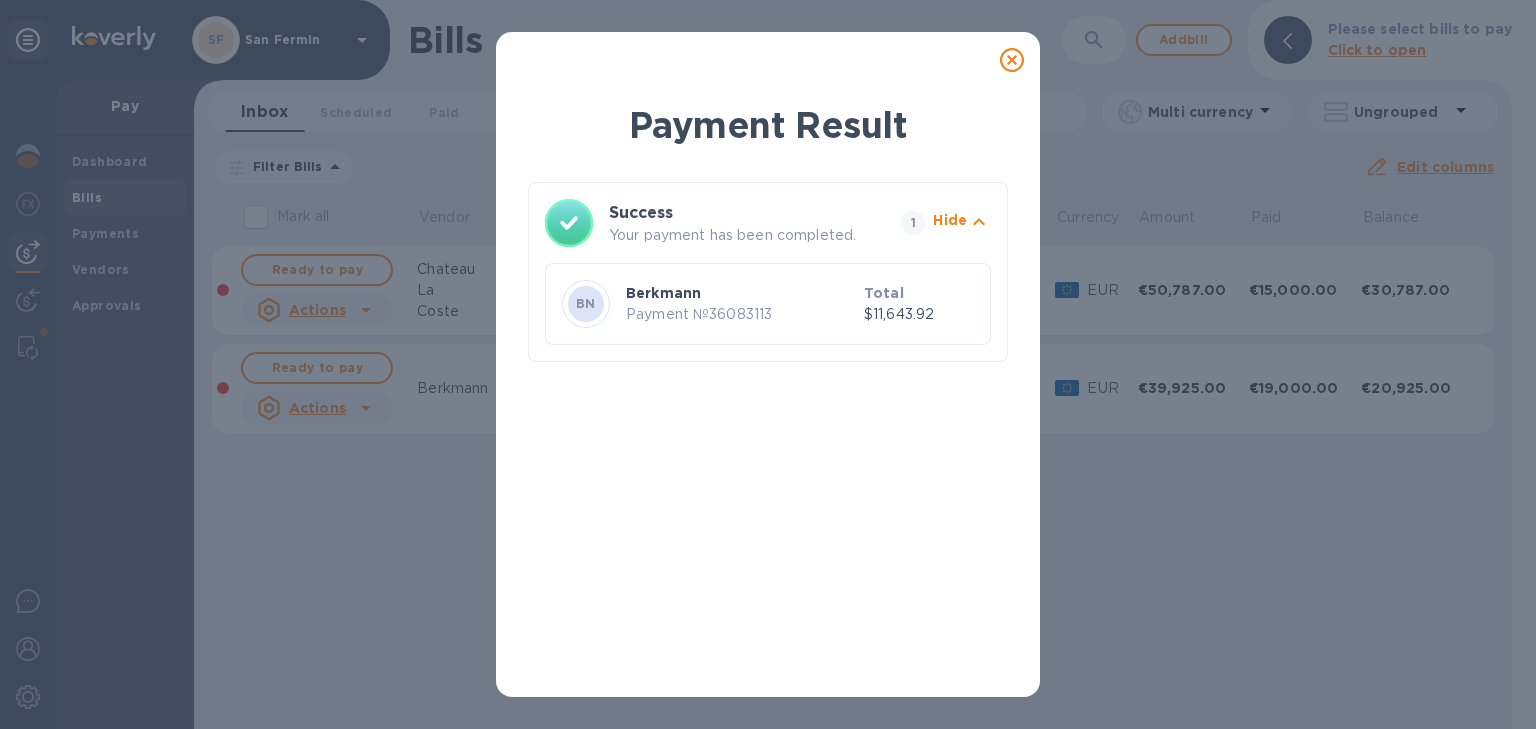 click 